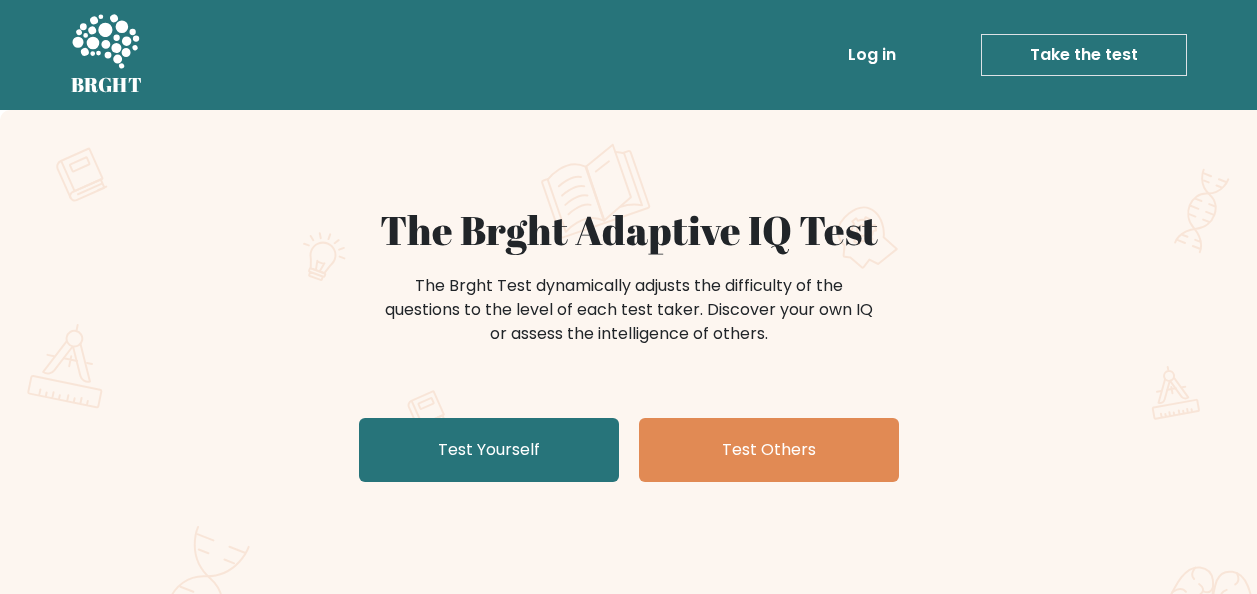 scroll, scrollTop: 0, scrollLeft: 0, axis: both 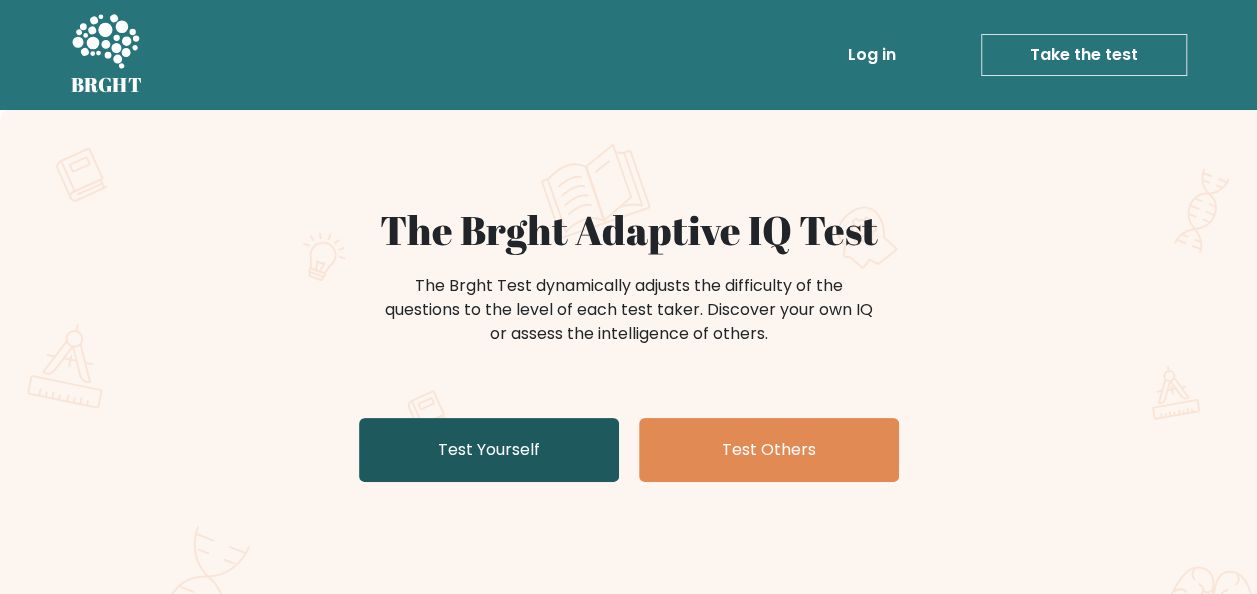 click on "Test Yourself" at bounding box center (489, 450) 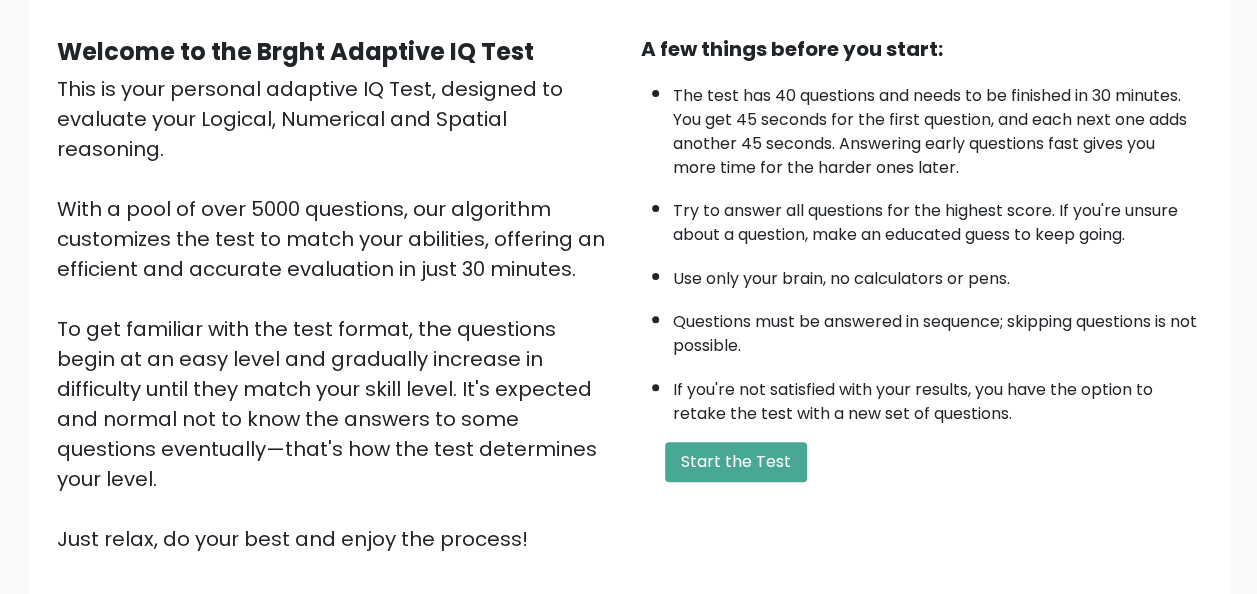 scroll, scrollTop: 200, scrollLeft: 0, axis: vertical 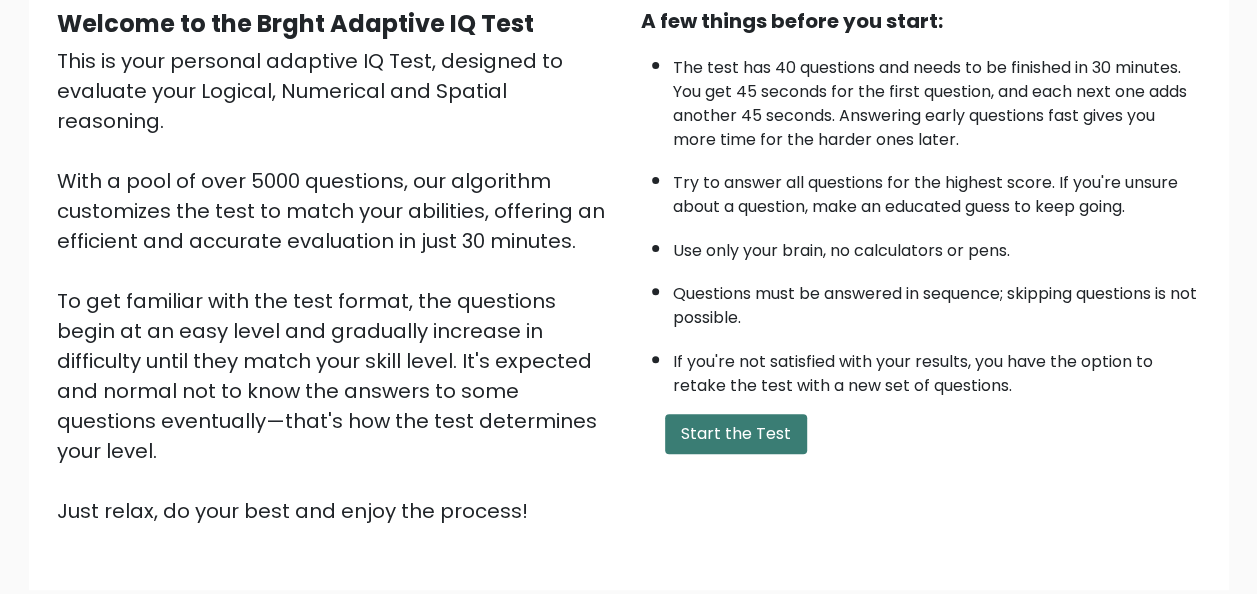 click on "Start the Test" at bounding box center (736, 434) 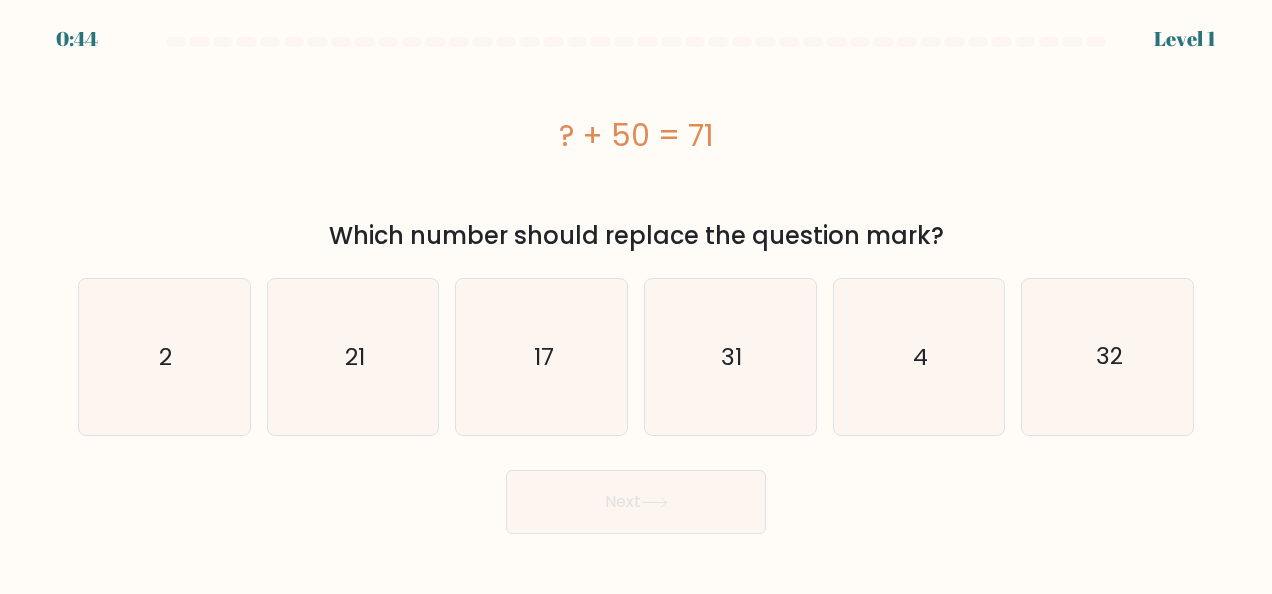 scroll, scrollTop: 0, scrollLeft: 0, axis: both 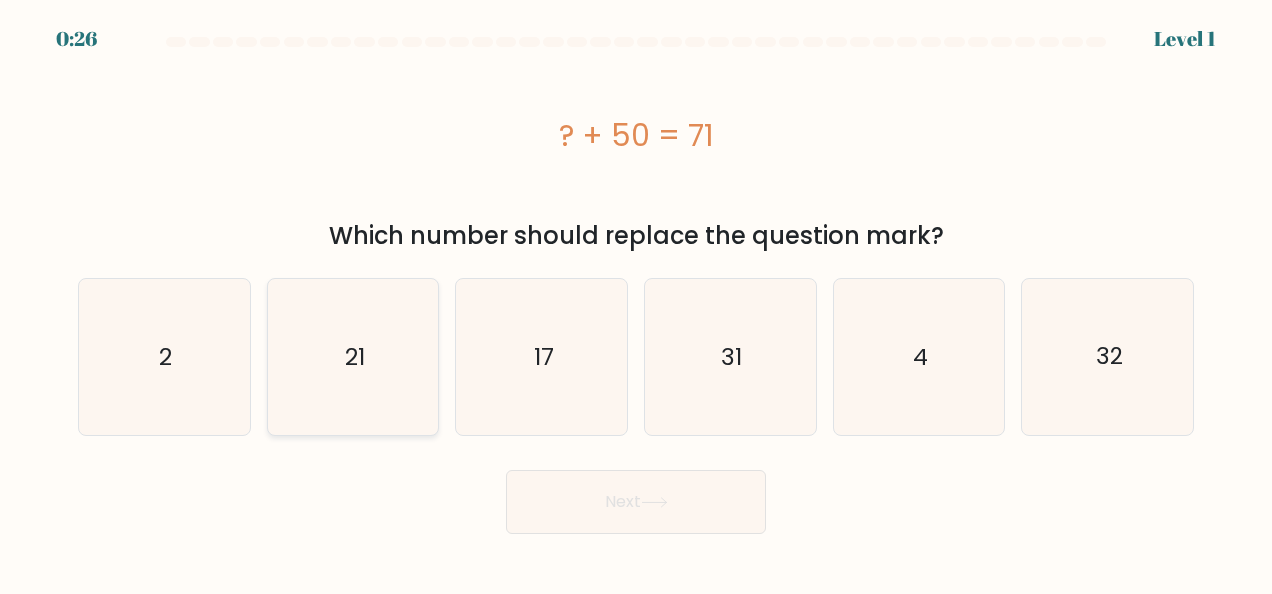 click on "21" 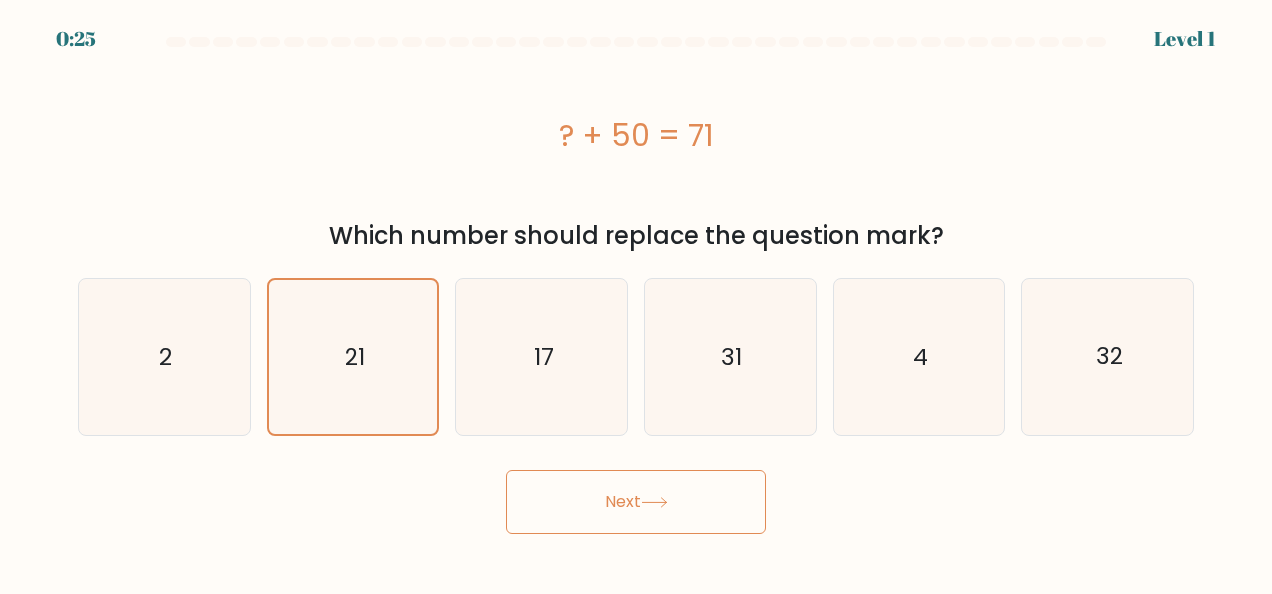click on "Next" at bounding box center [636, 502] 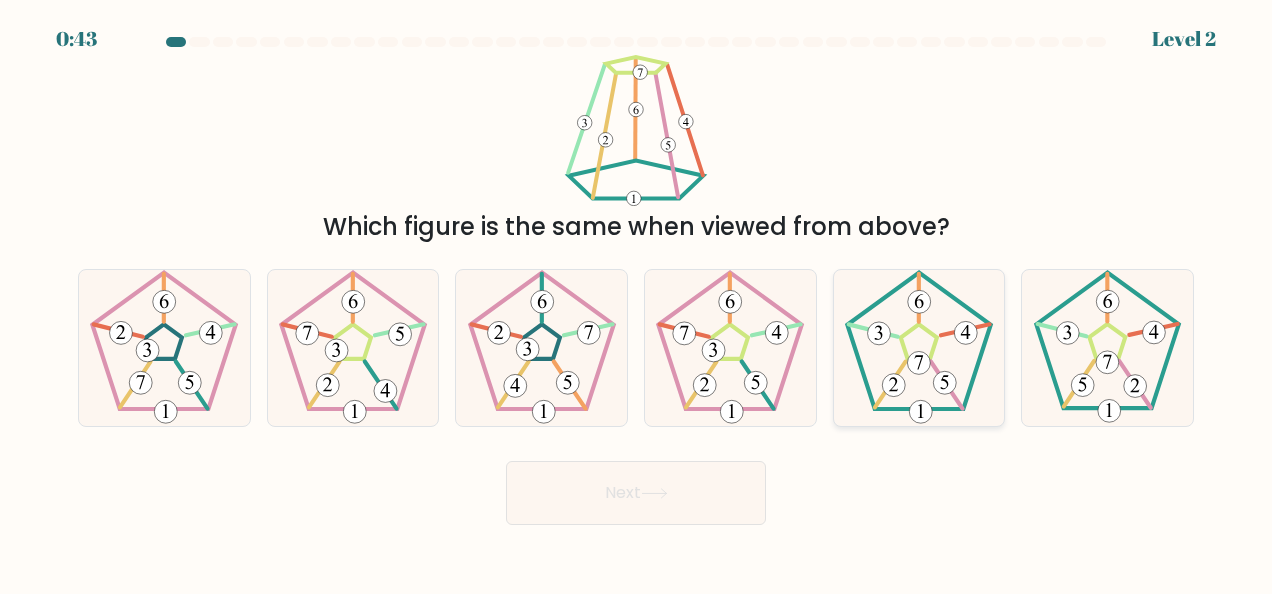 click 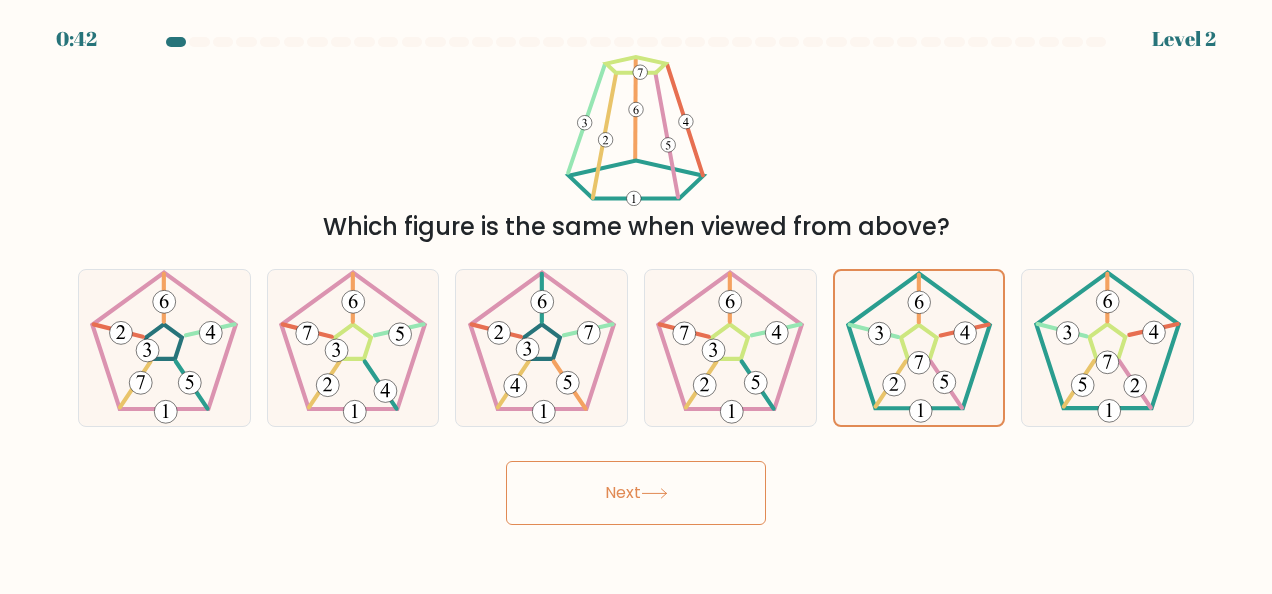 click on "Next" at bounding box center [636, 493] 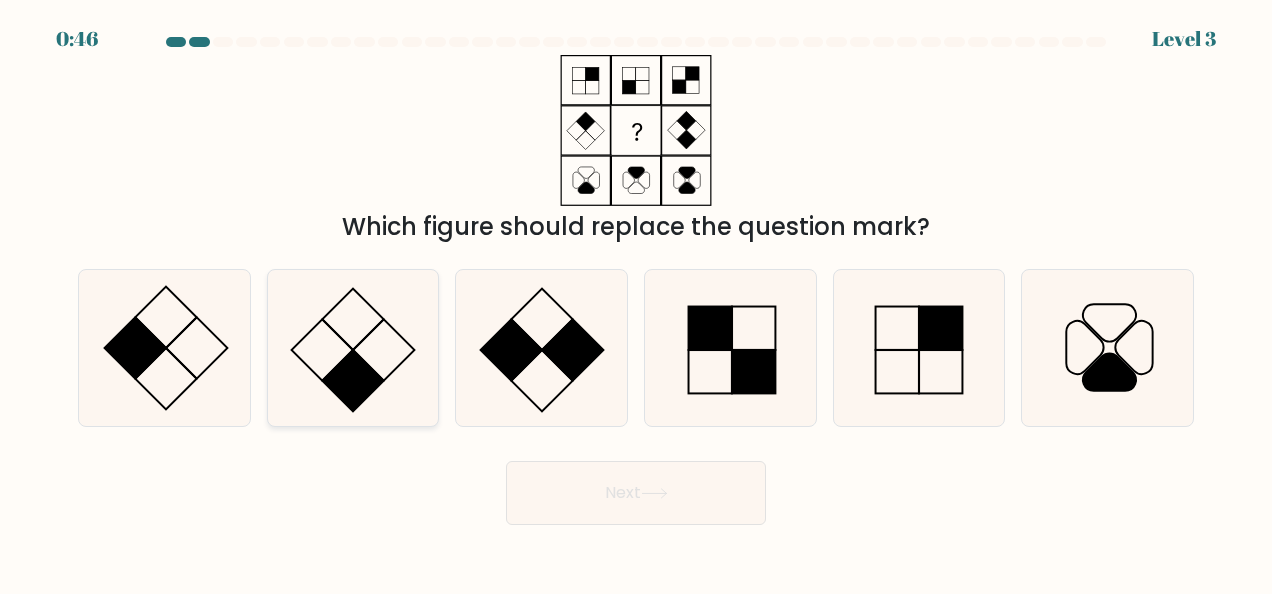 click 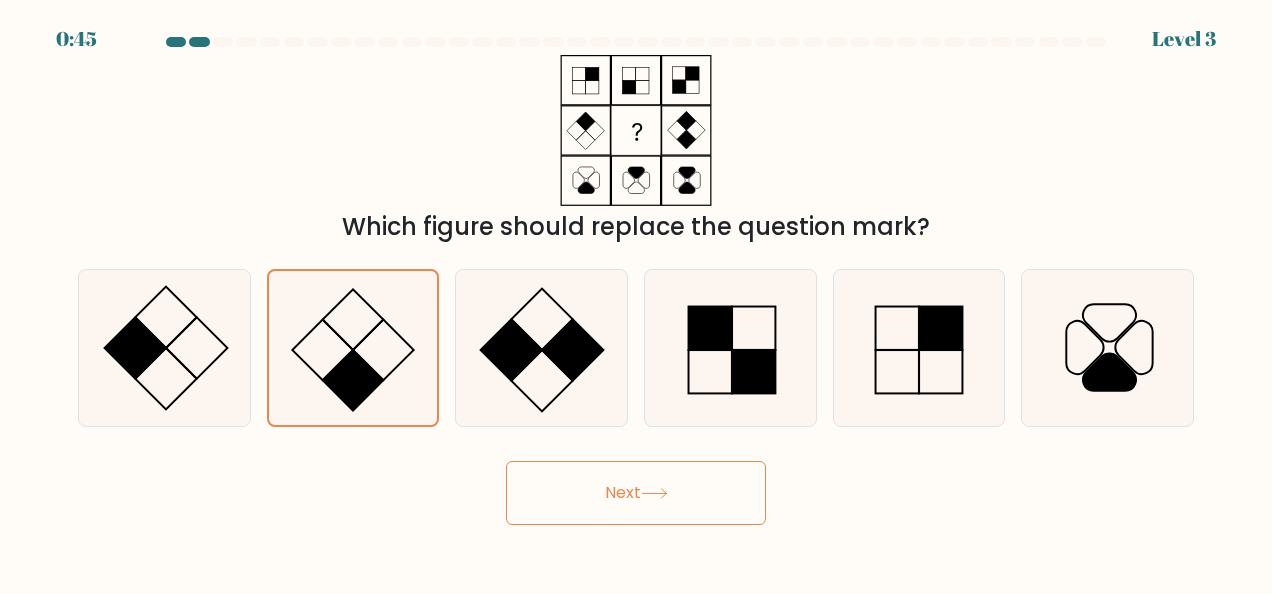 click on "Next" at bounding box center (636, 493) 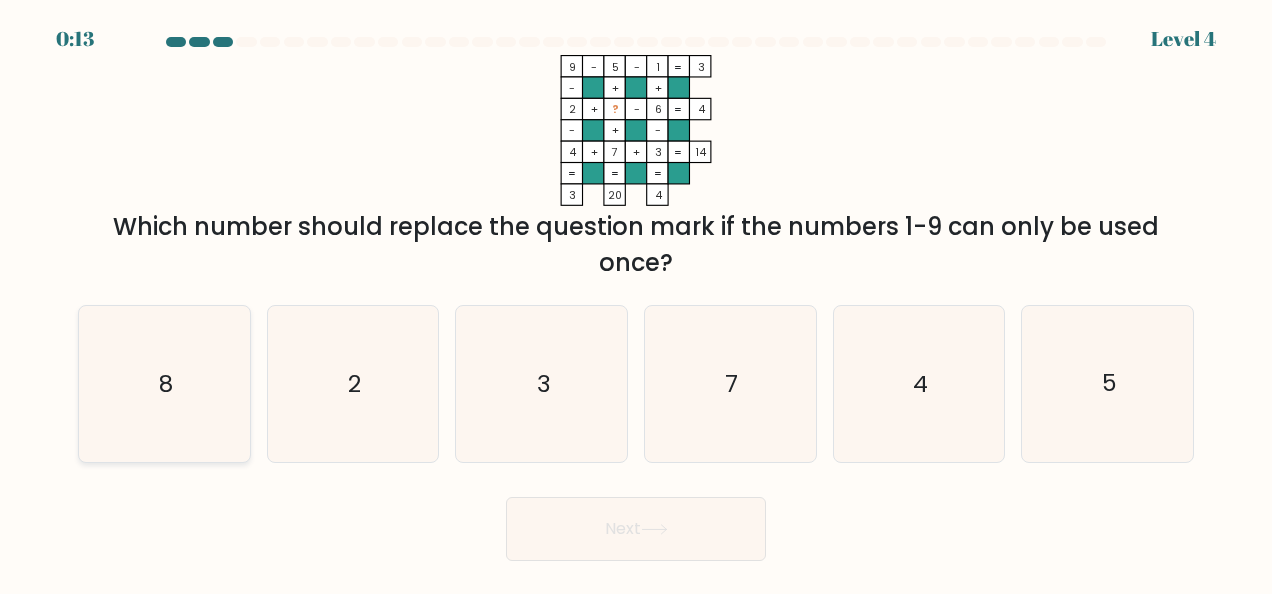 click on "8" 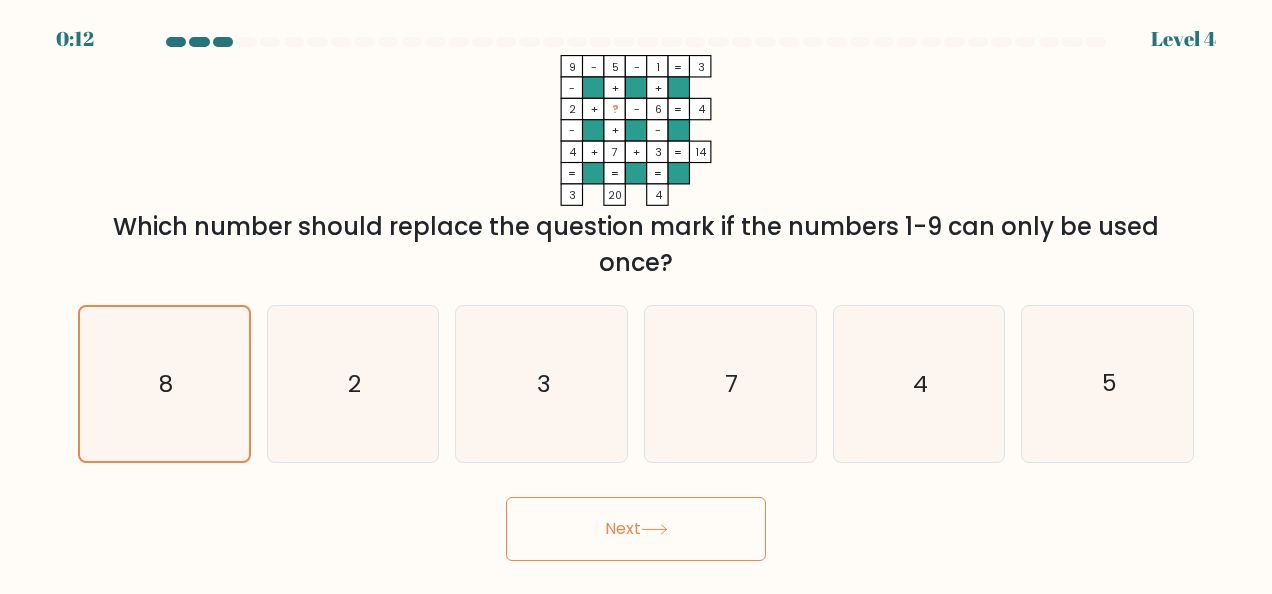 click on "Next" at bounding box center (636, 529) 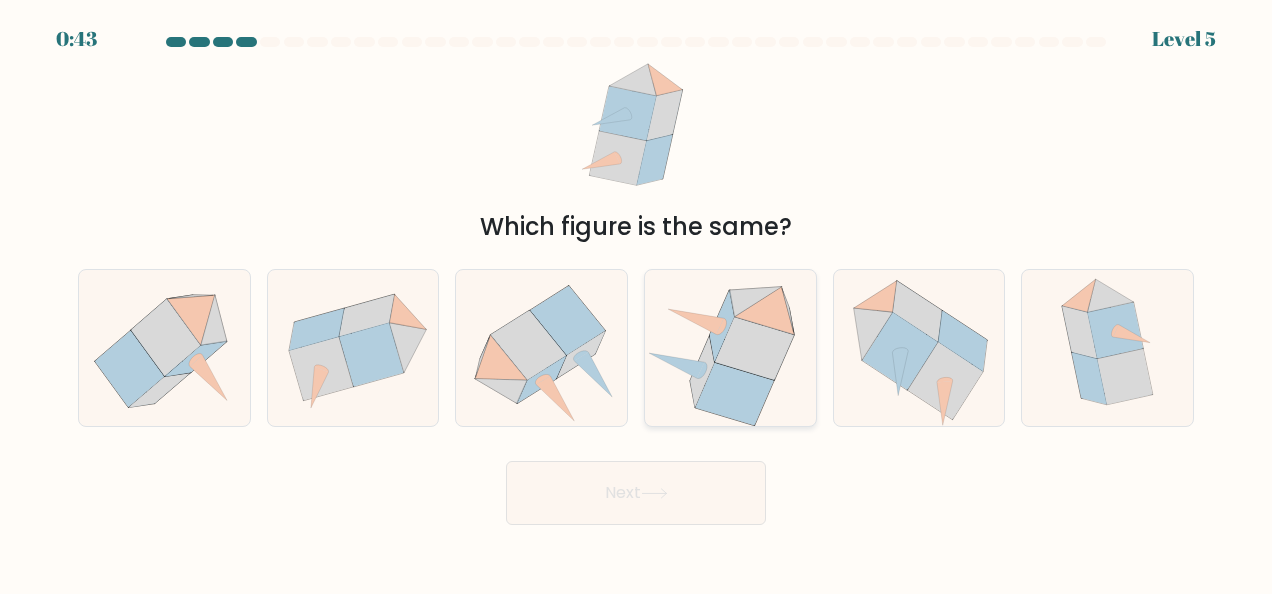 click 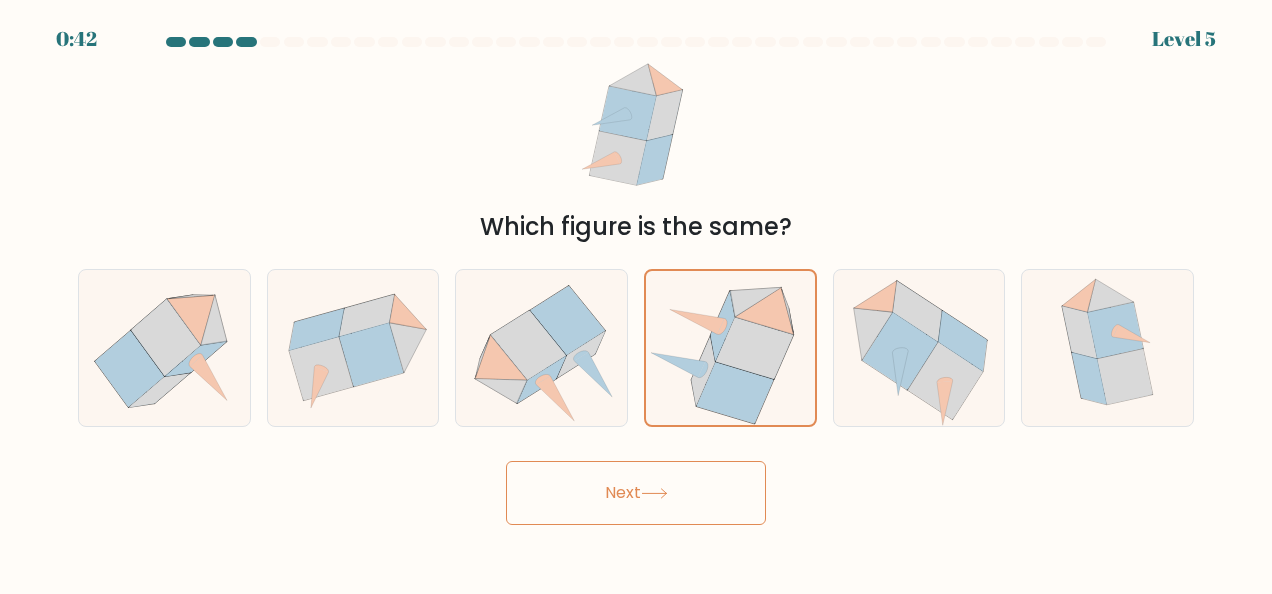 click on "Next" at bounding box center (636, 493) 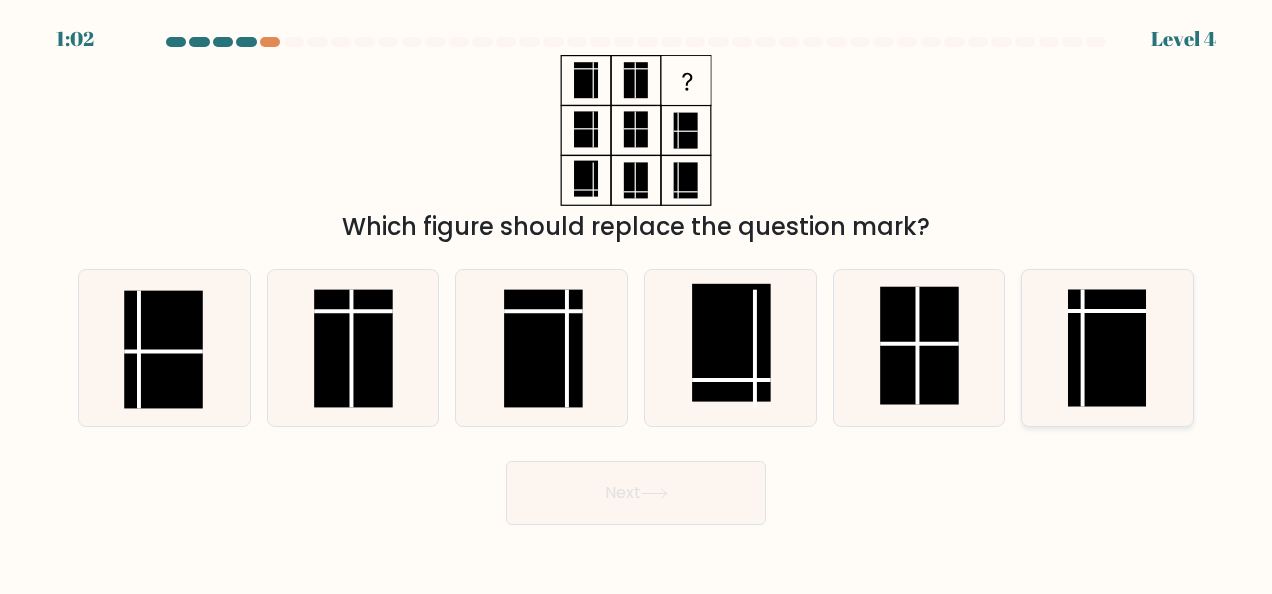 click 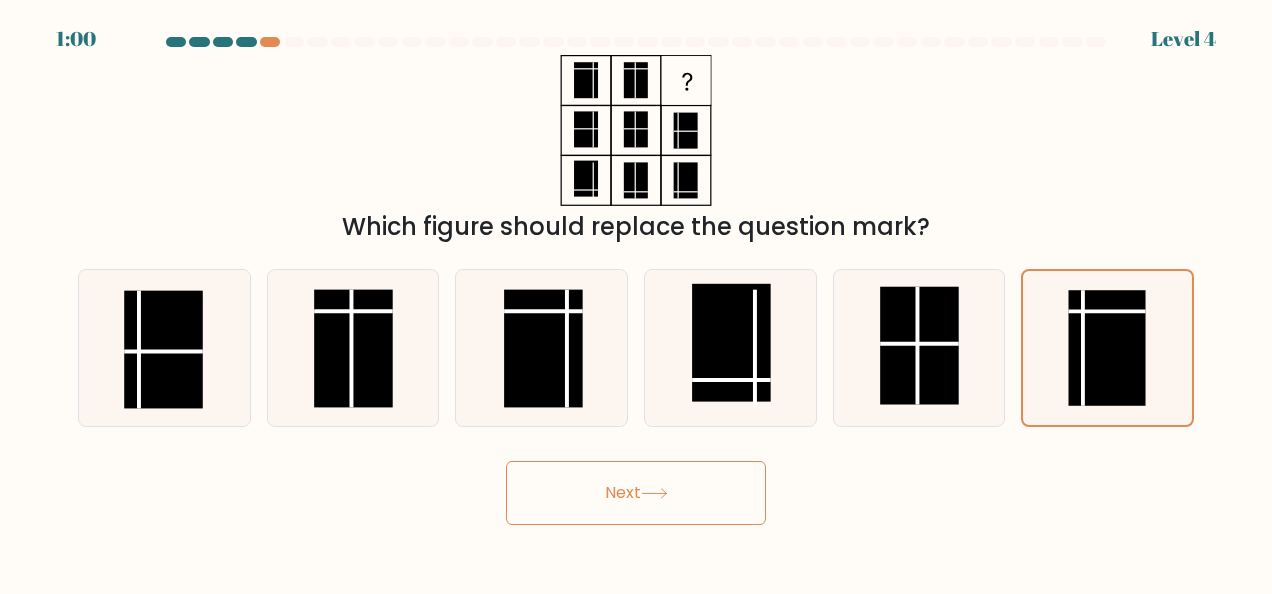 click on "Next" at bounding box center (636, 493) 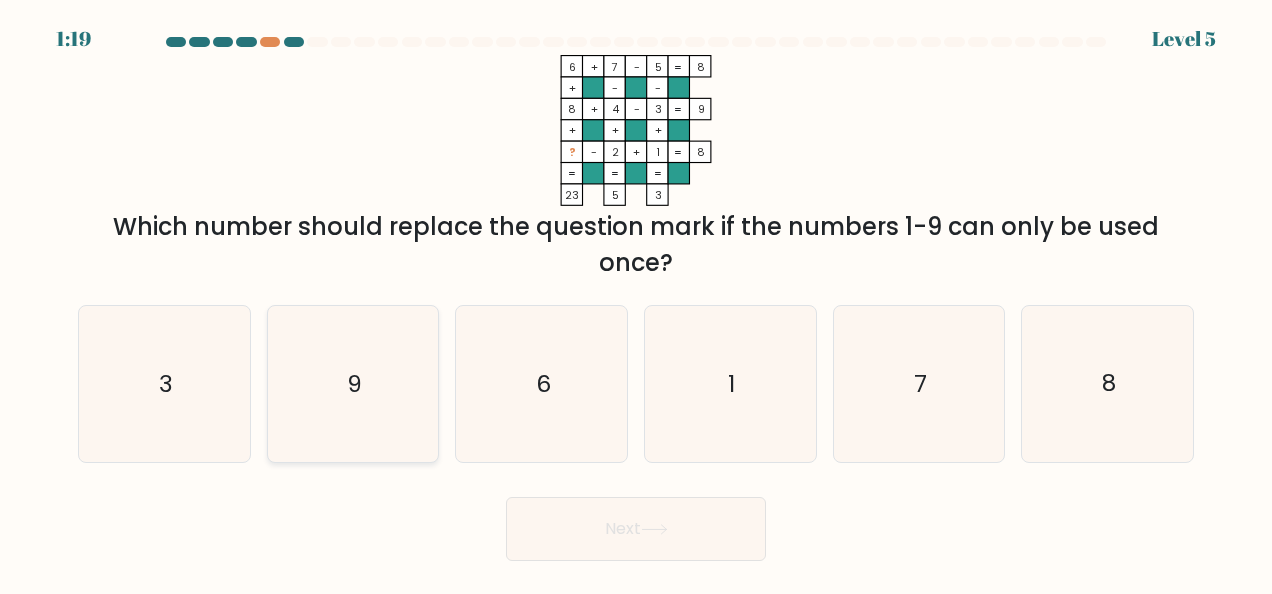 click on "9" 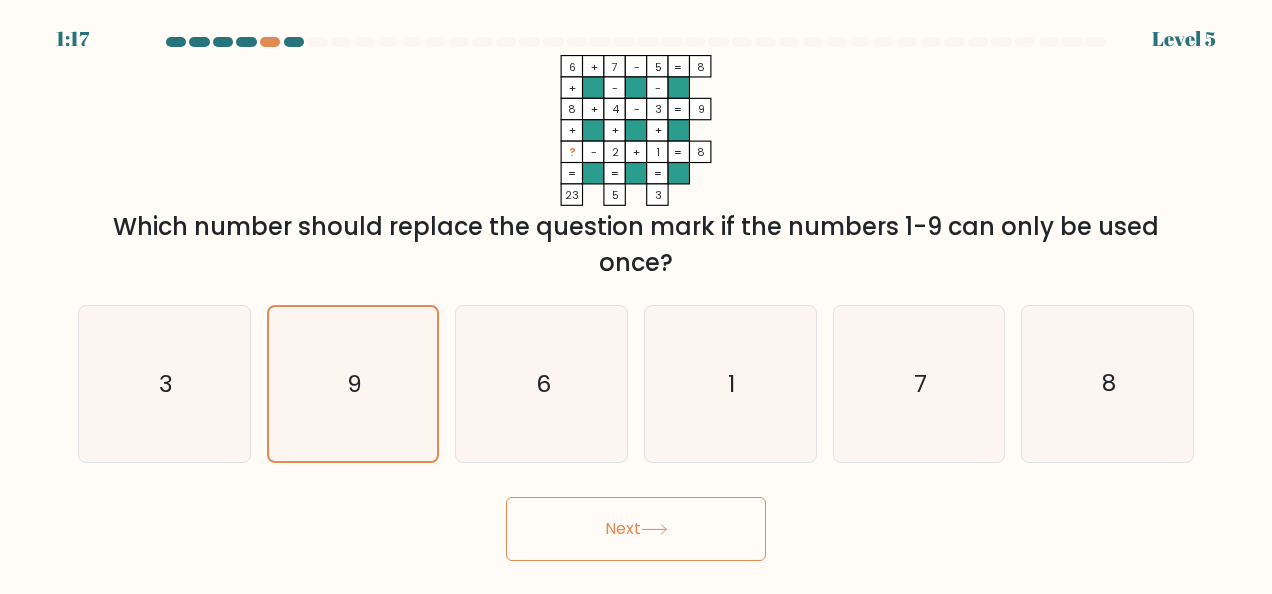 click on "Next" at bounding box center (636, 529) 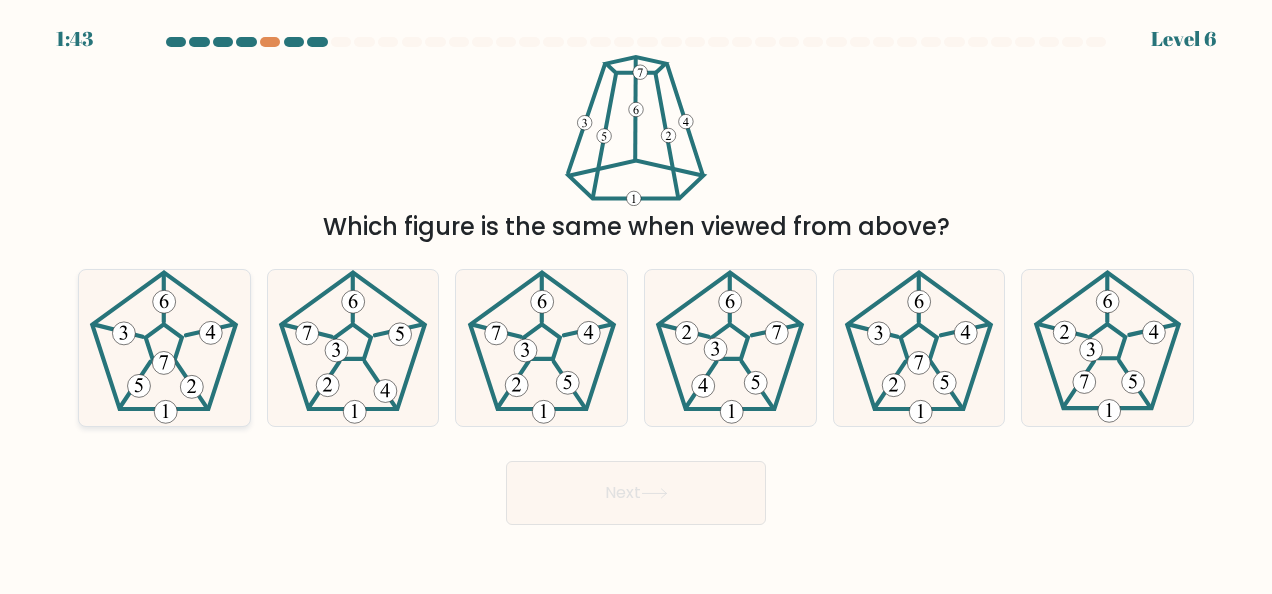 click 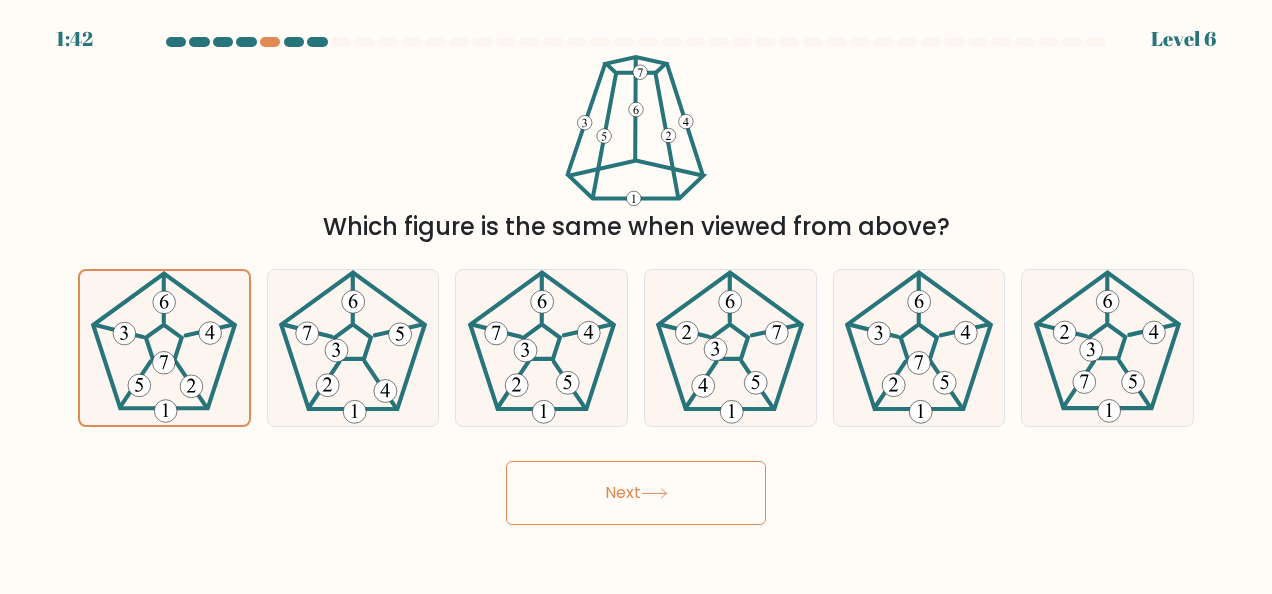 click on "Next" at bounding box center (636, 493) 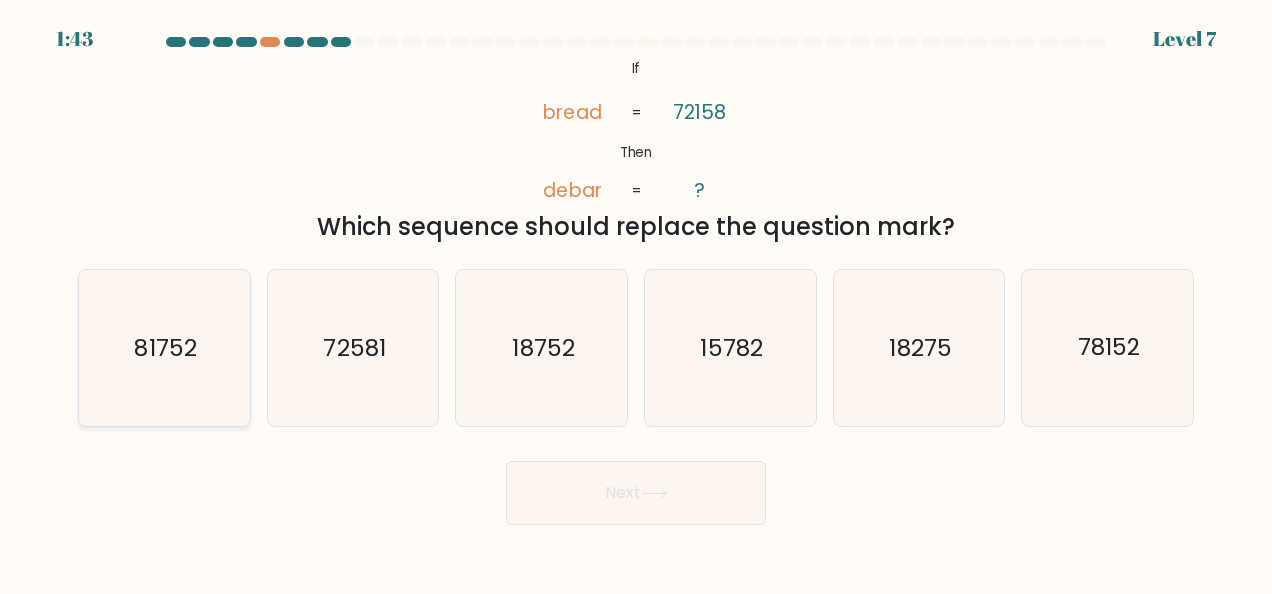 click on "81752" 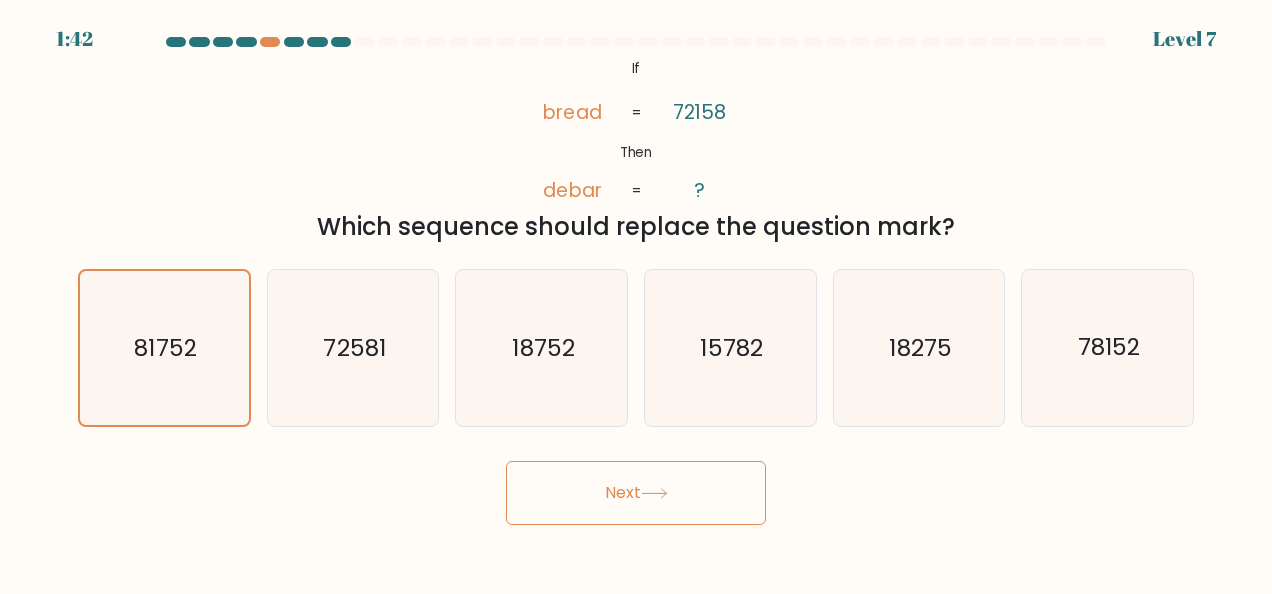 click on "Next" at bounding box center [636, 493] 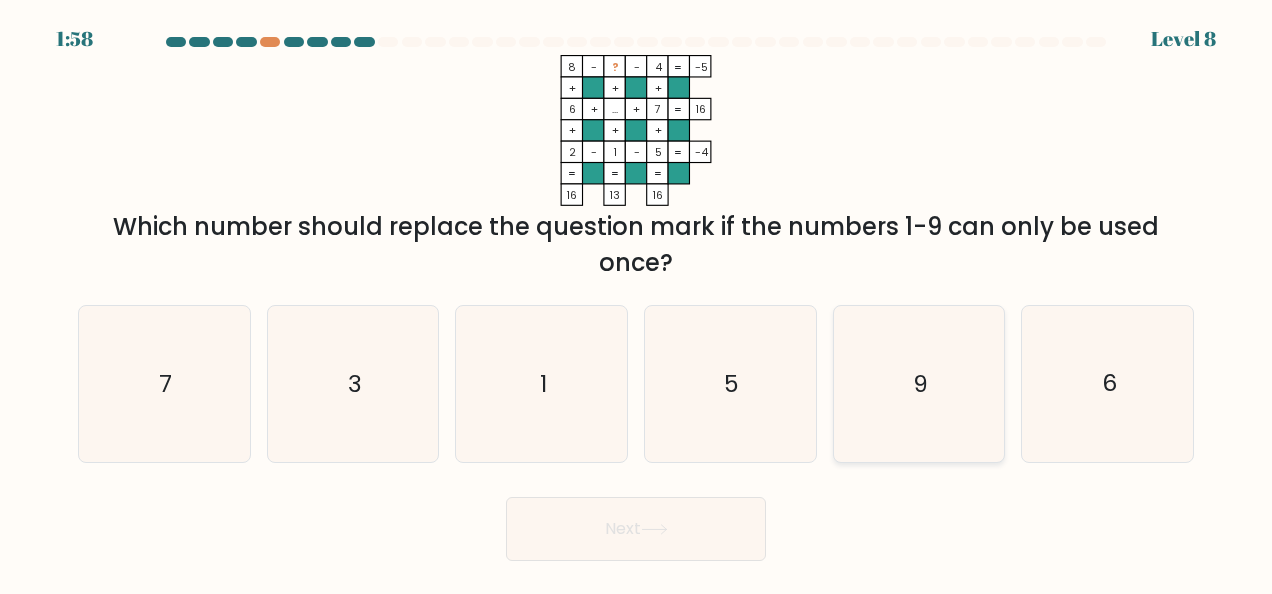click on "9" 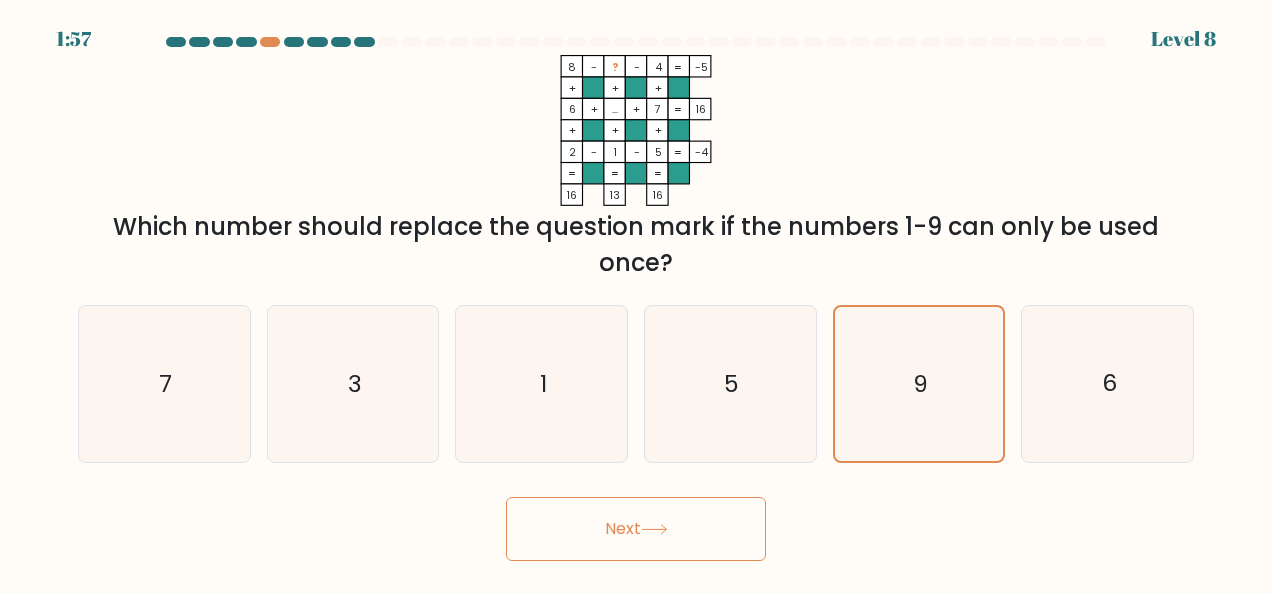 click on "Next" at bounding box center [636, 529] 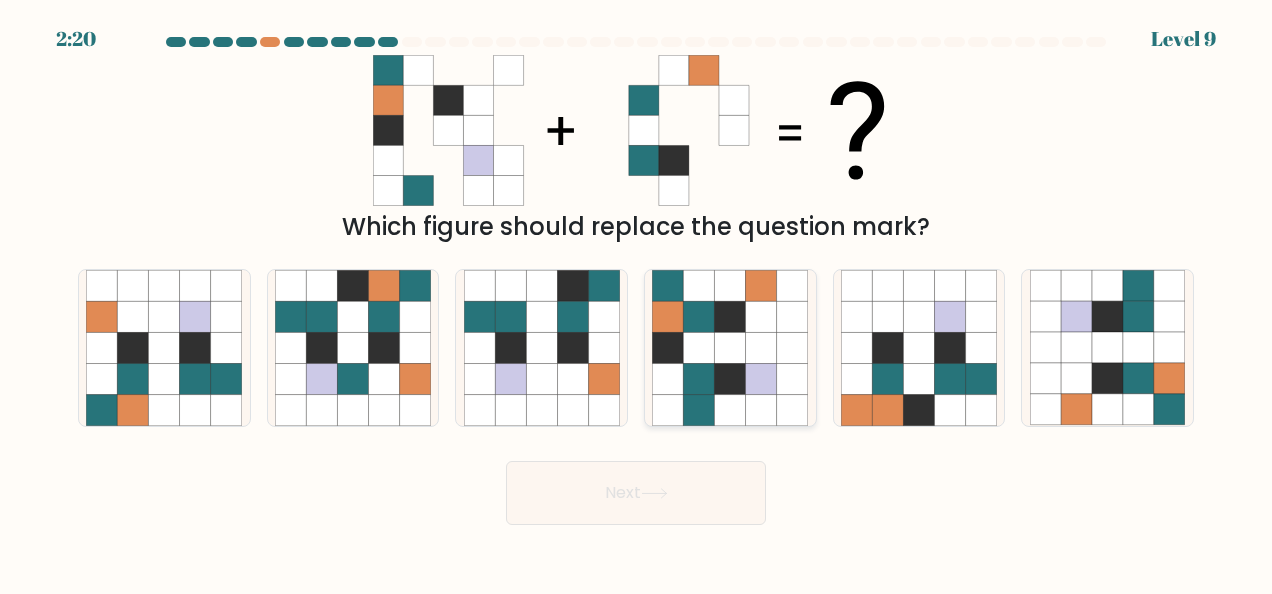 click 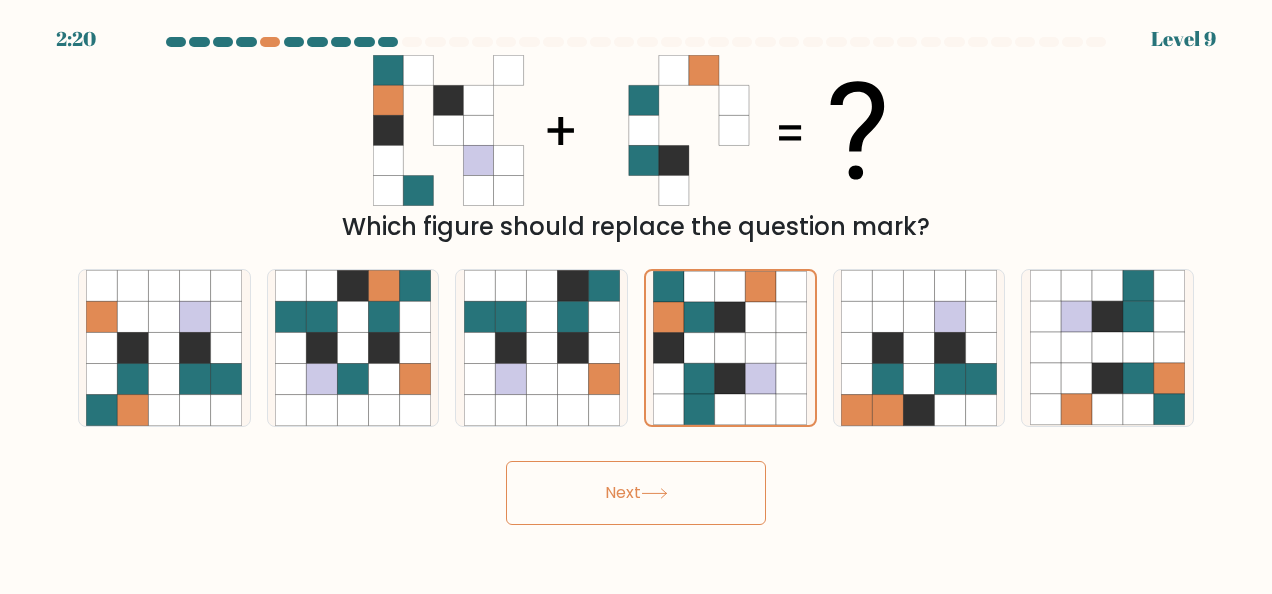 click on "Next" at bounding box center (636, 493) 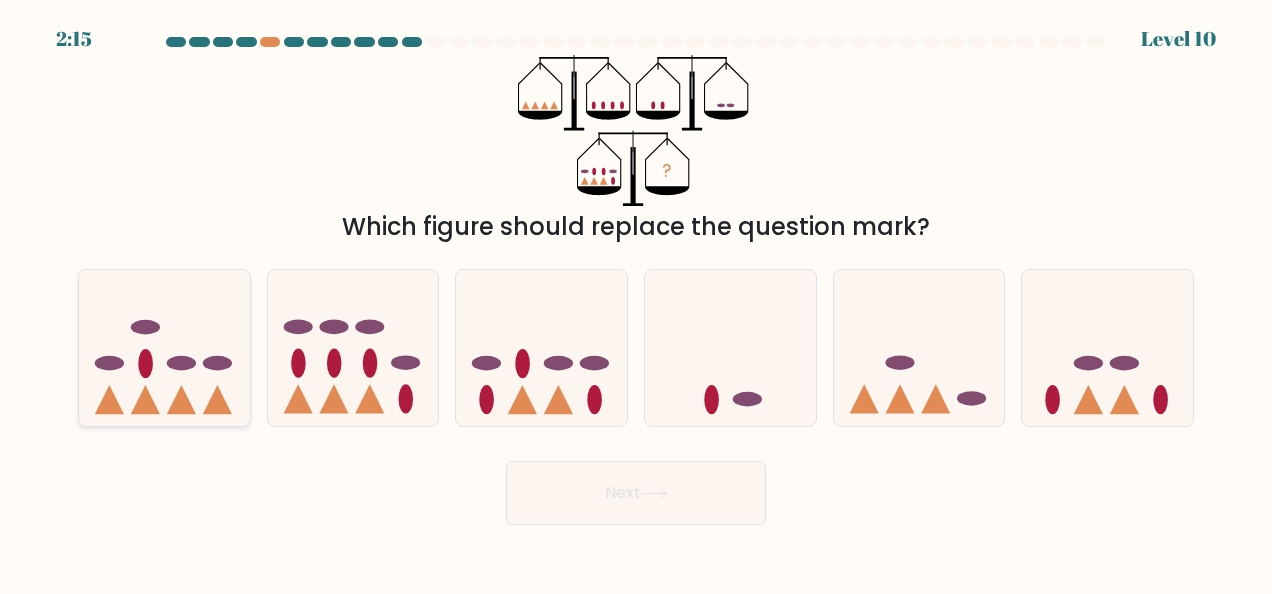 click 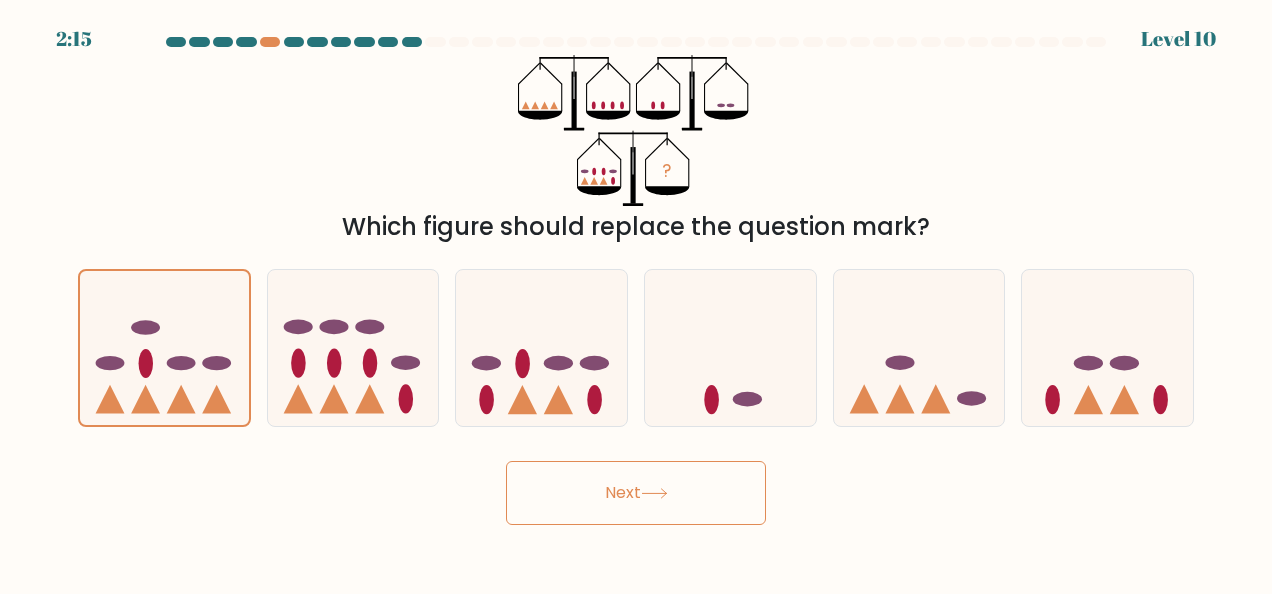 click on "Next" at bounding box center (636, 493) 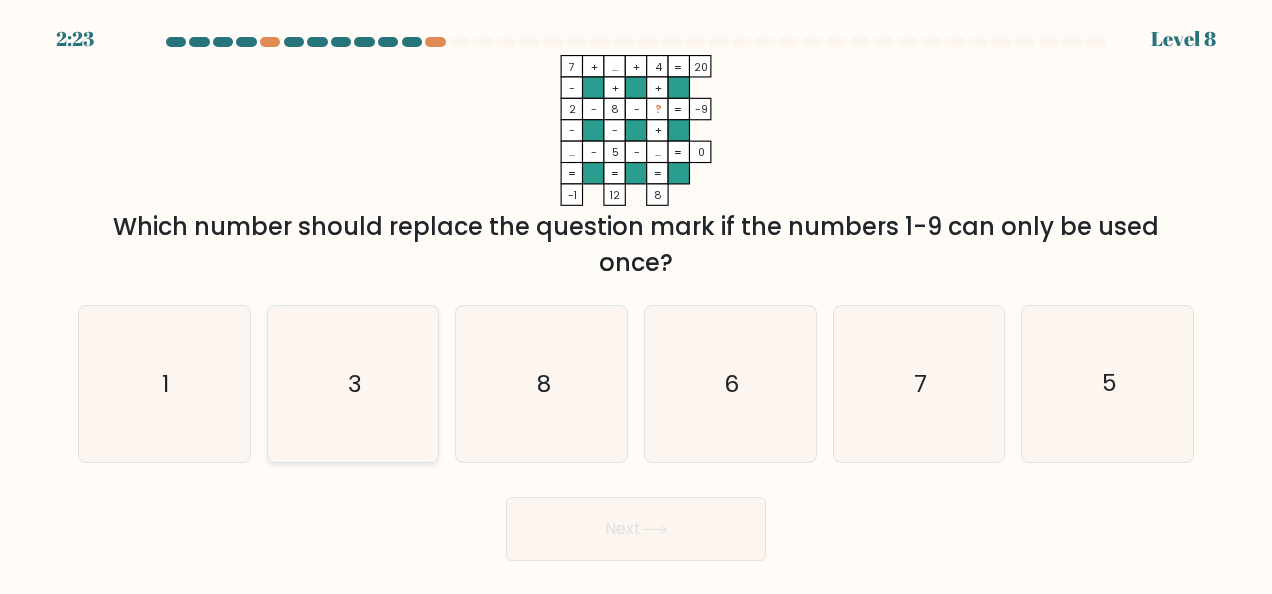 click on "3" 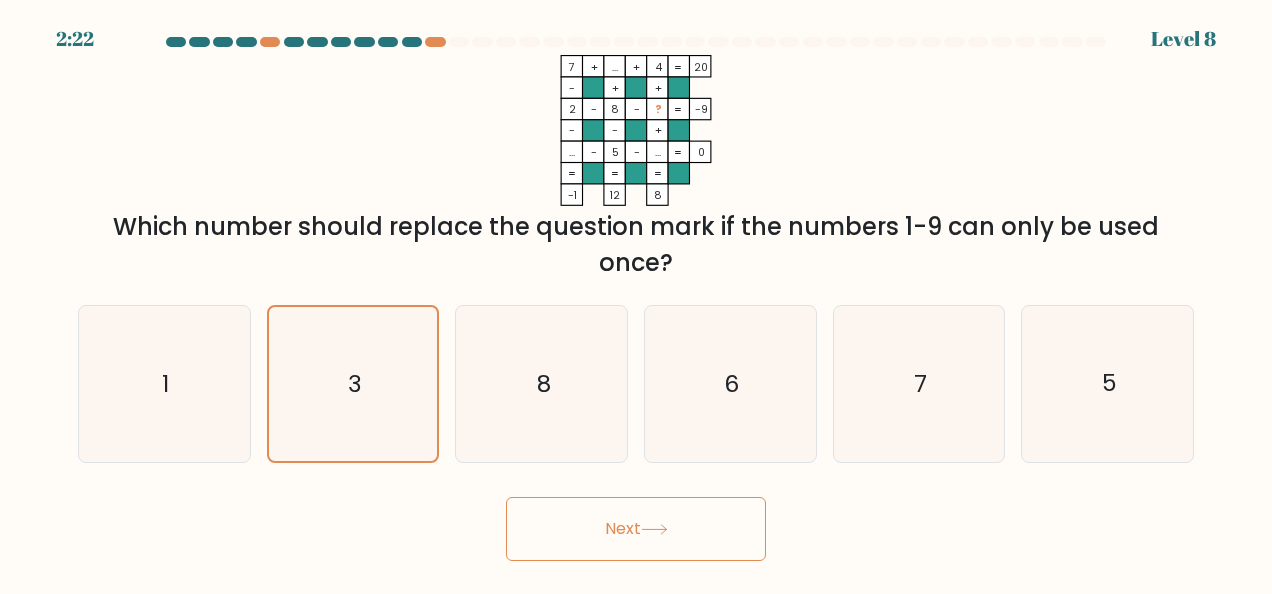 click on "Next" at bounding box center [636, 529] 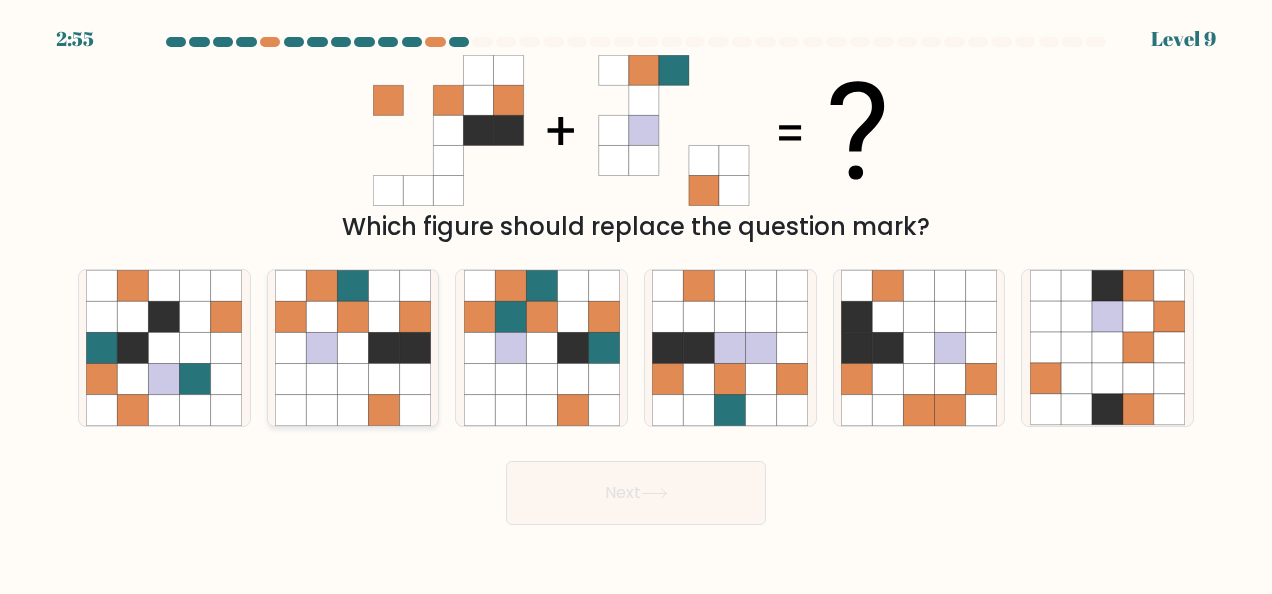 click 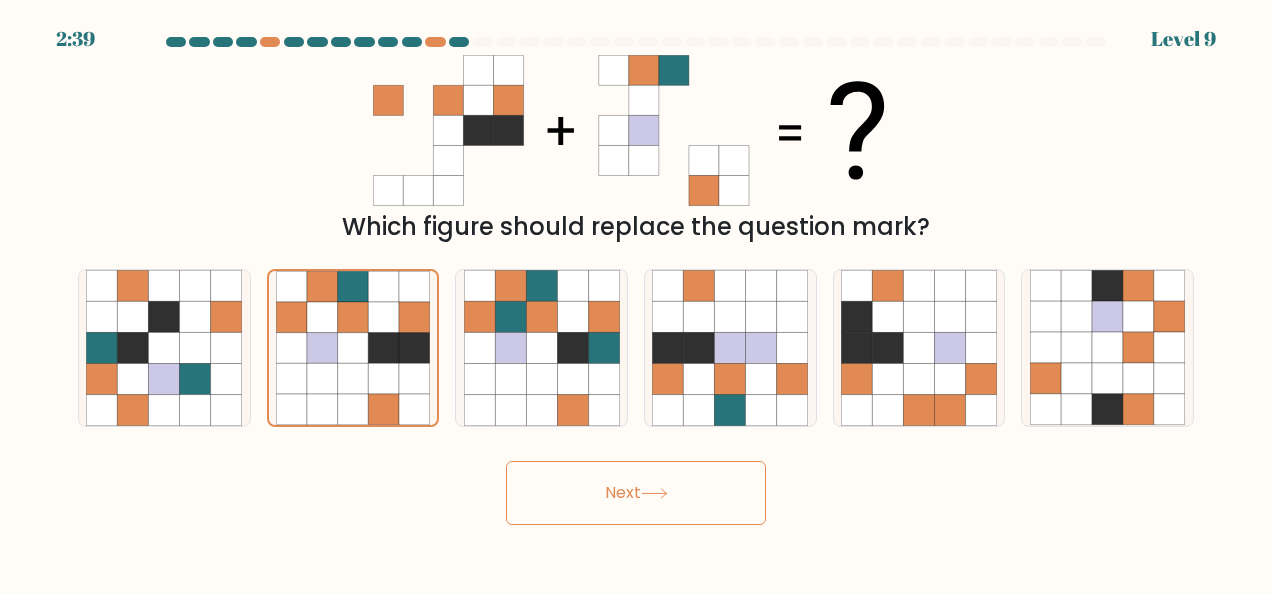 click on "Next" at bounding box center (636, 493) 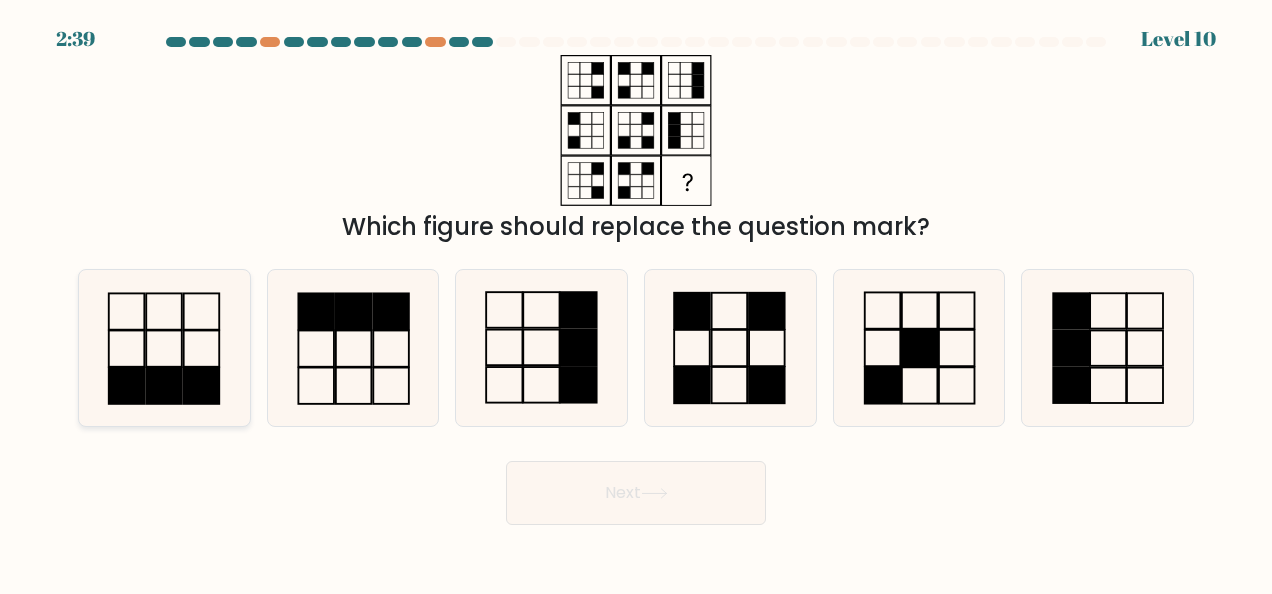 click 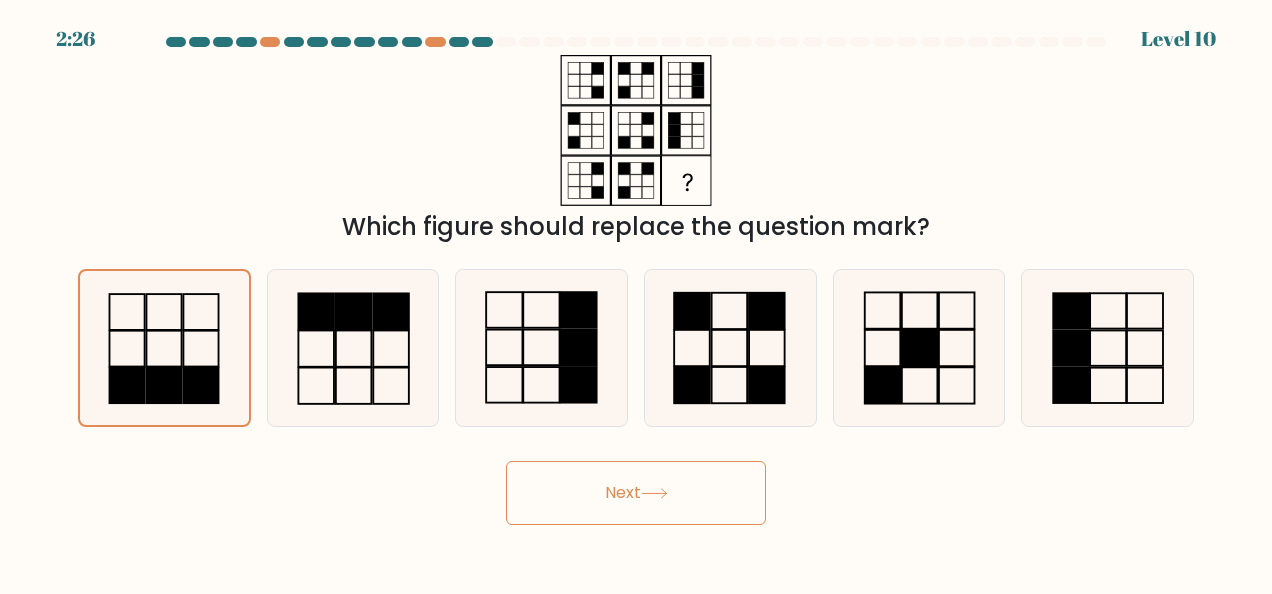 click on "Next" at bounding box center [636, 493] 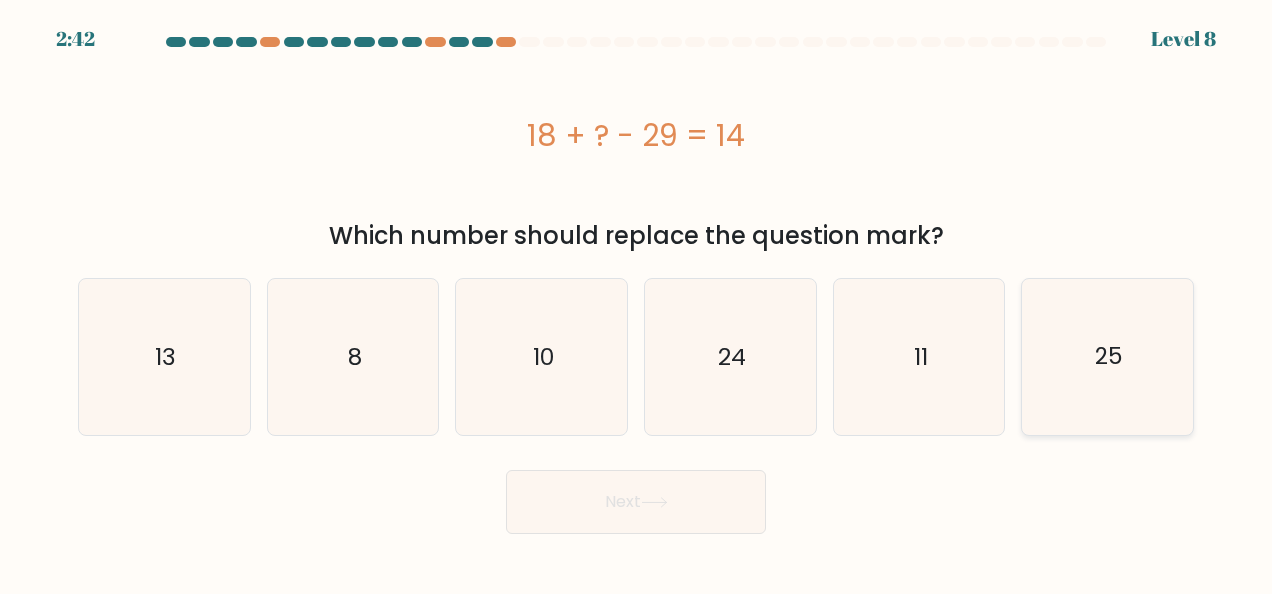 click on "25" 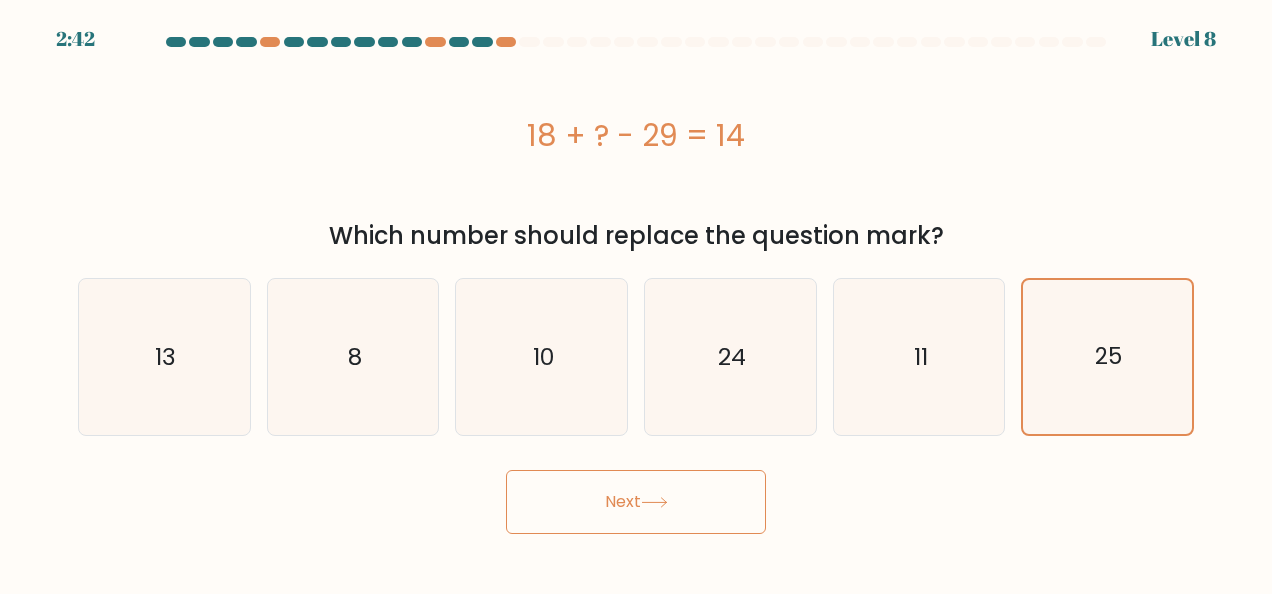 click on "Next" at bounding box center (636, 502) 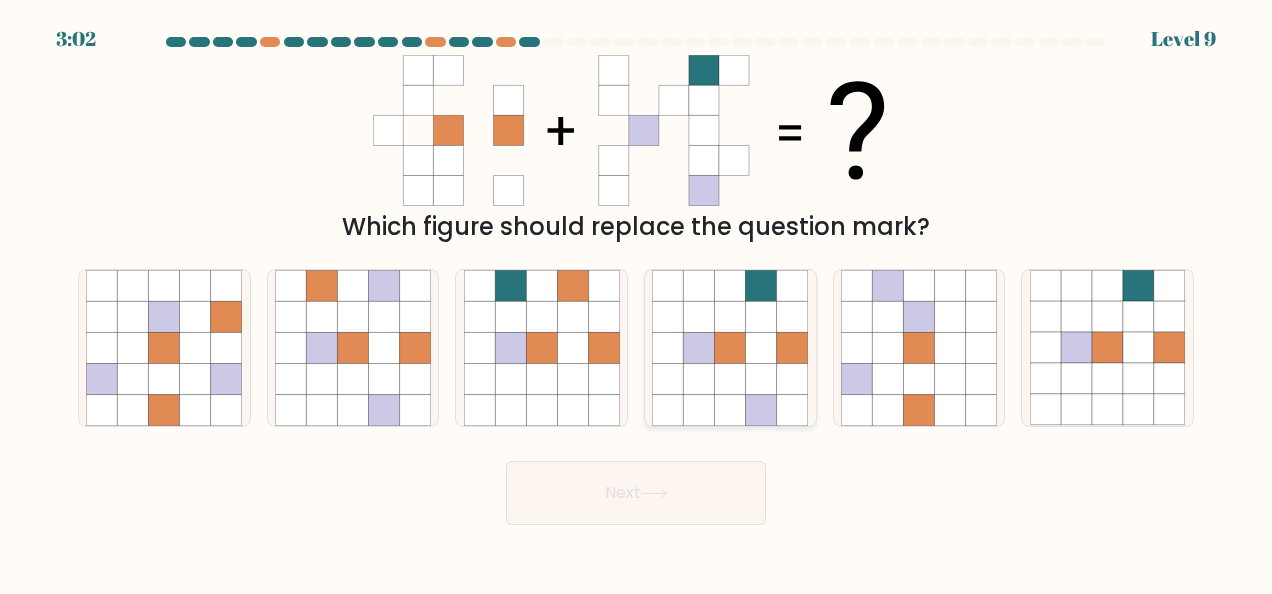 click 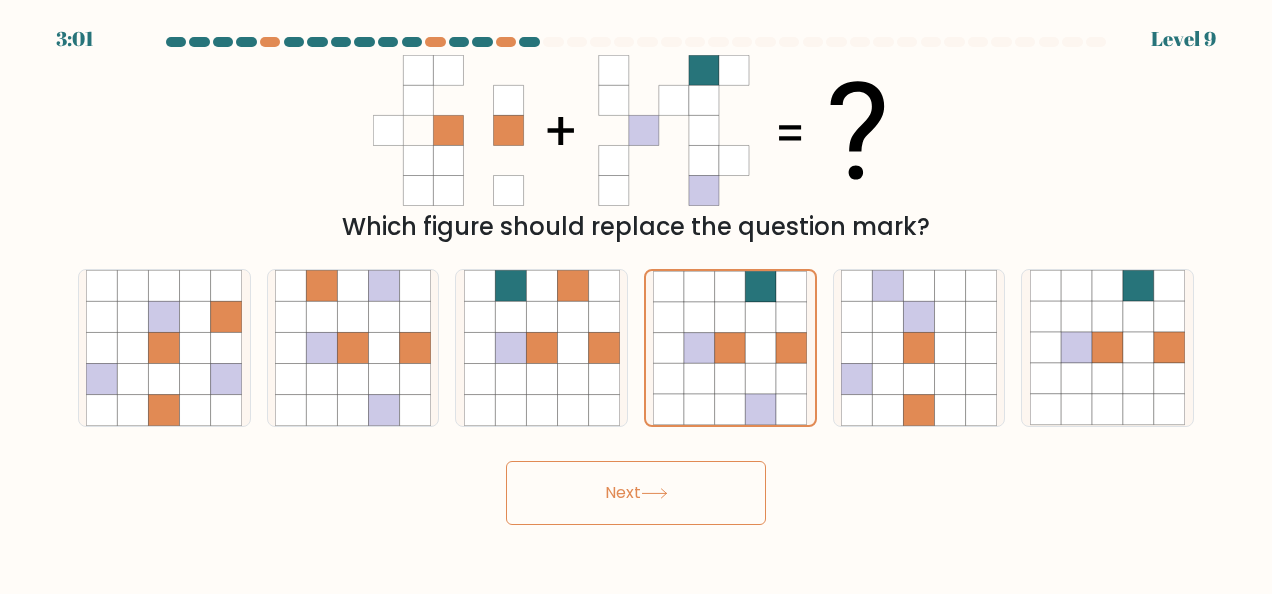 click on "Next" at bounding box center [636, 493] 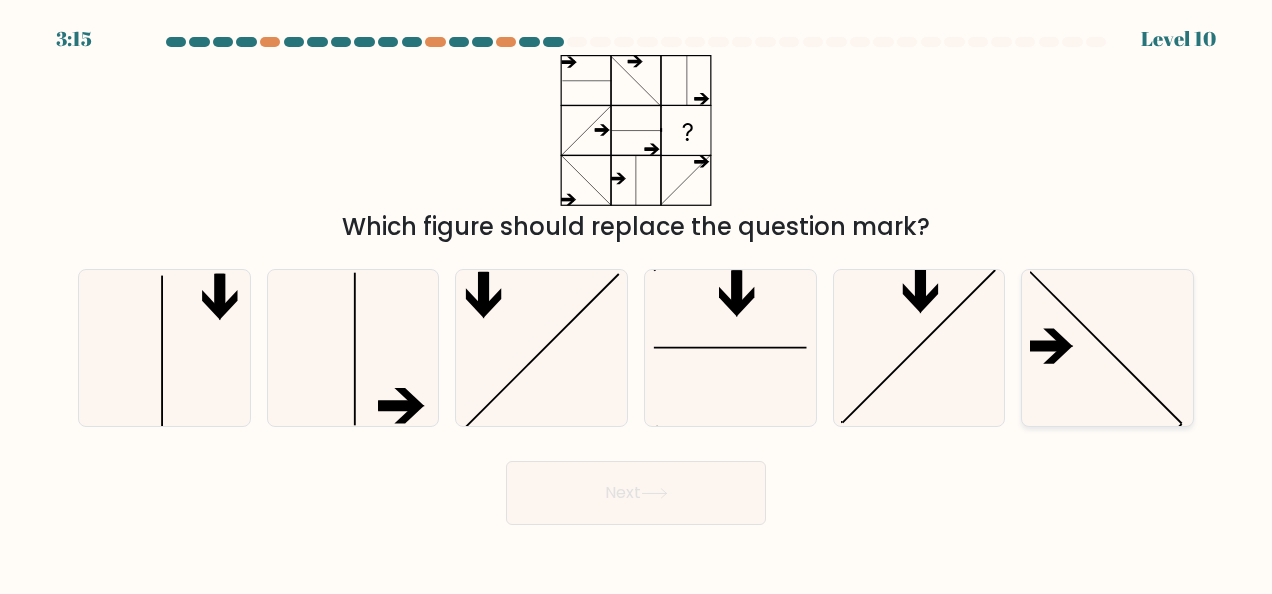 click 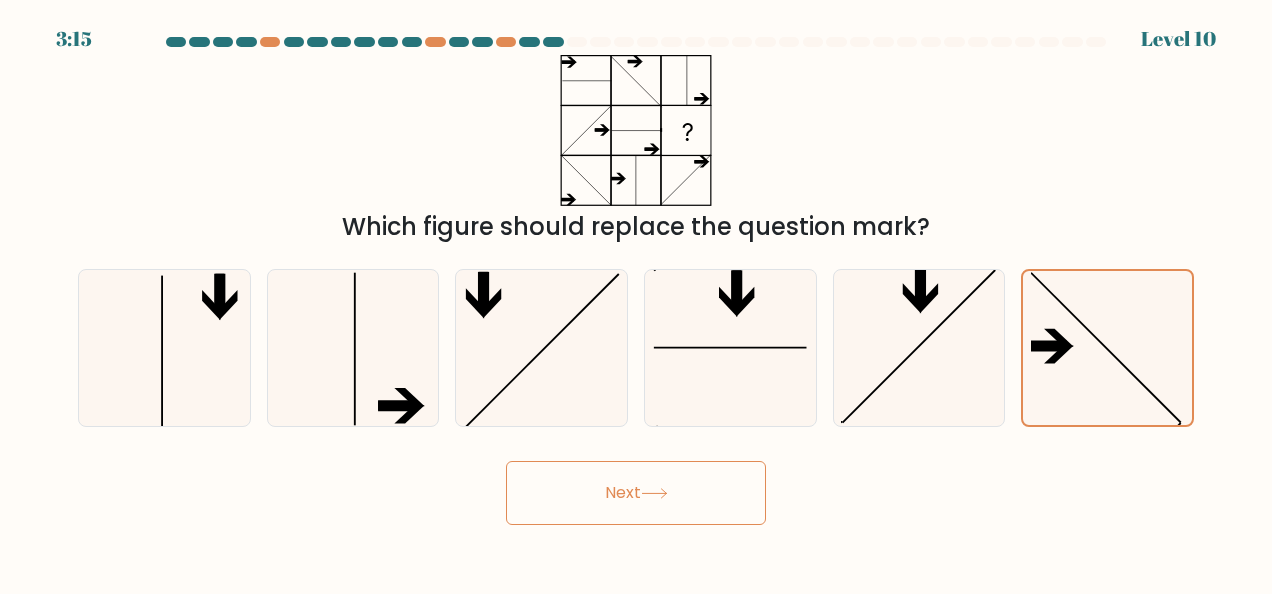 click on "Next" at bounding box center [636, 493] 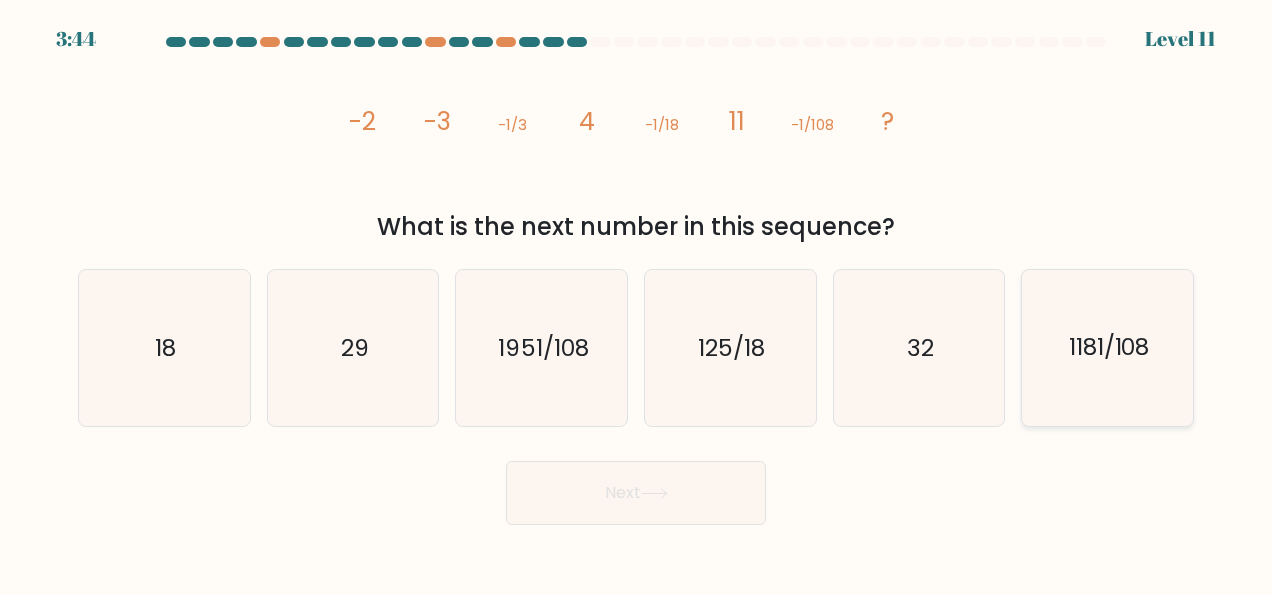 click on "1181/108" 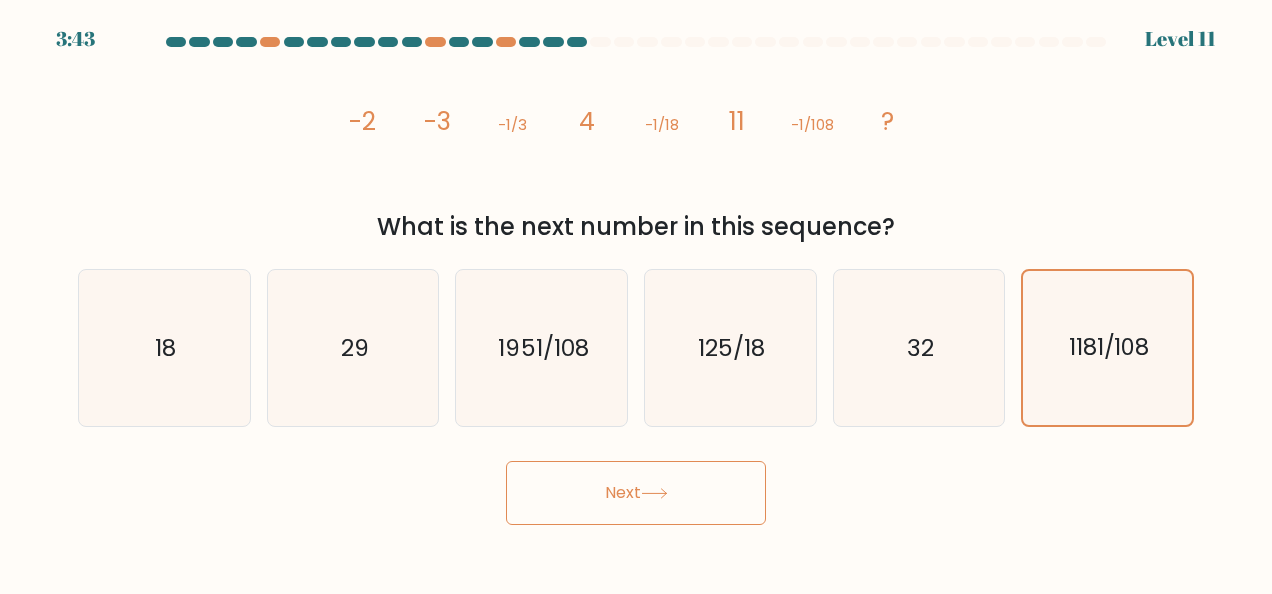 click on "Next" at bounding box center (636, 493) 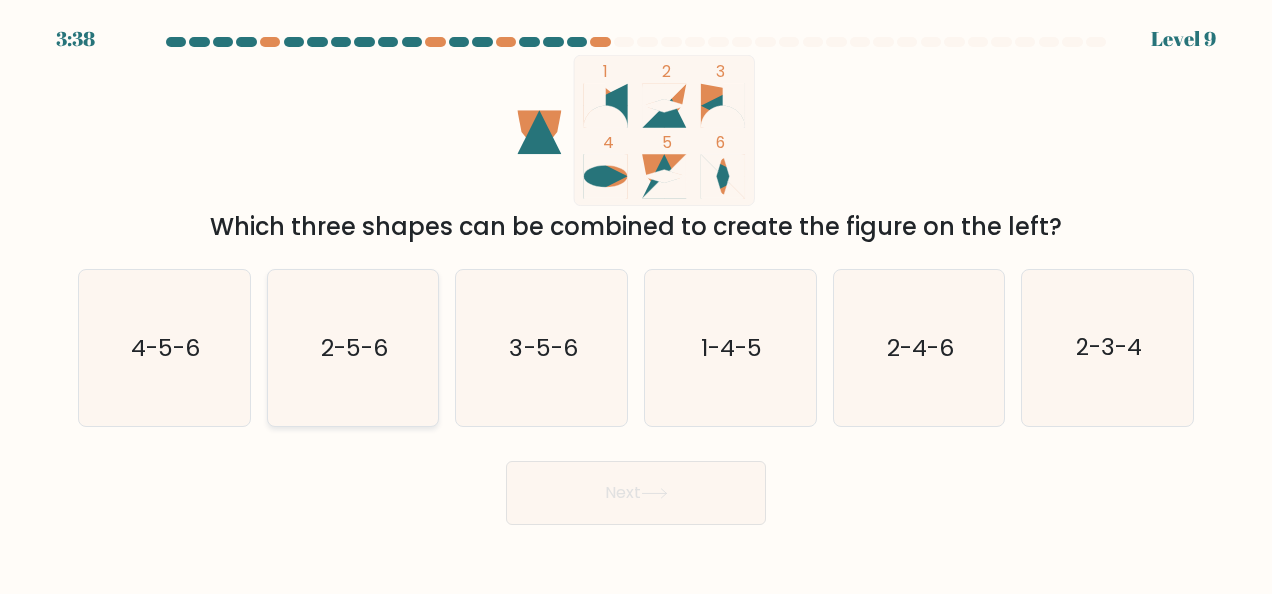 click on "2-5-6" 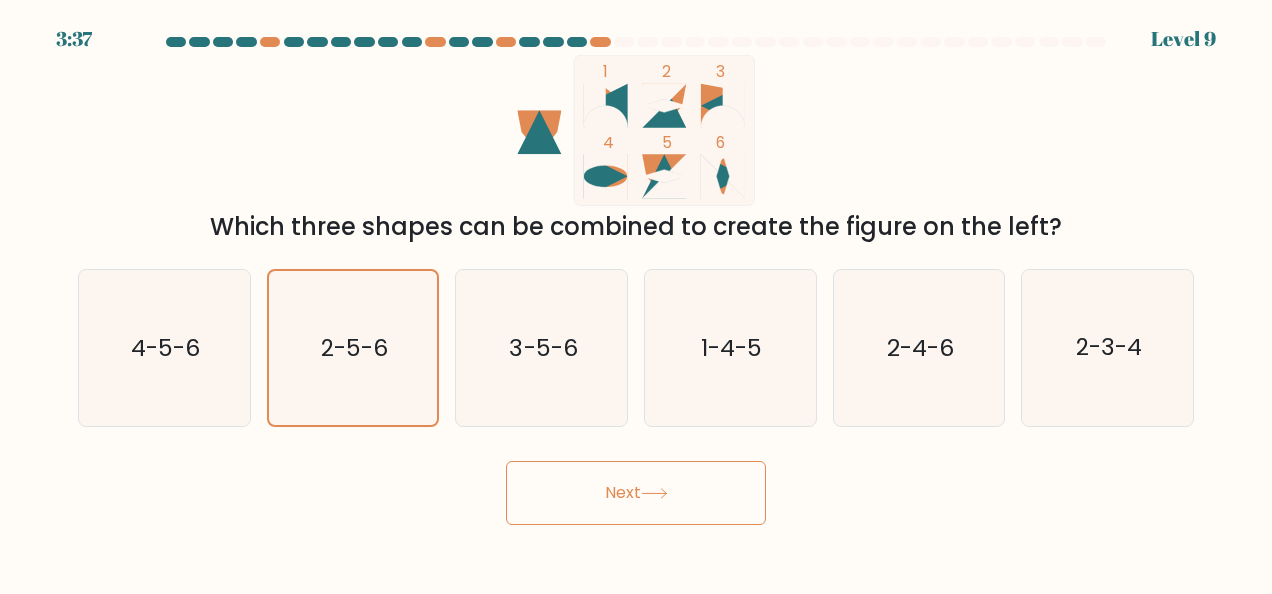 click on "Next" at bounding box center (636, 493) 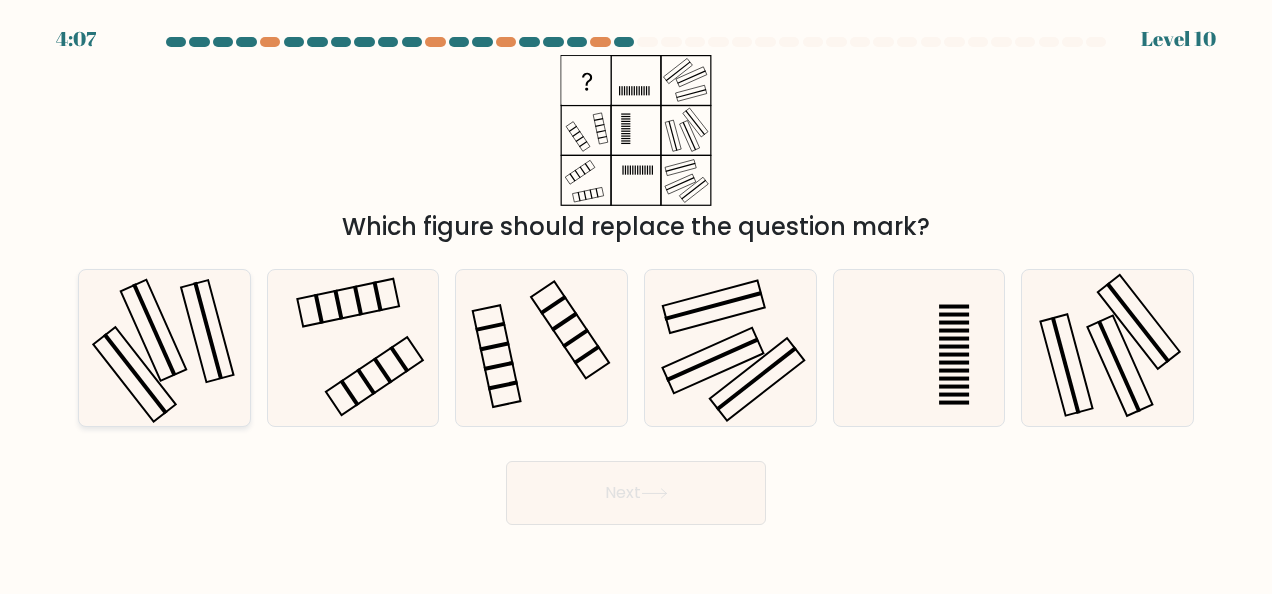 click 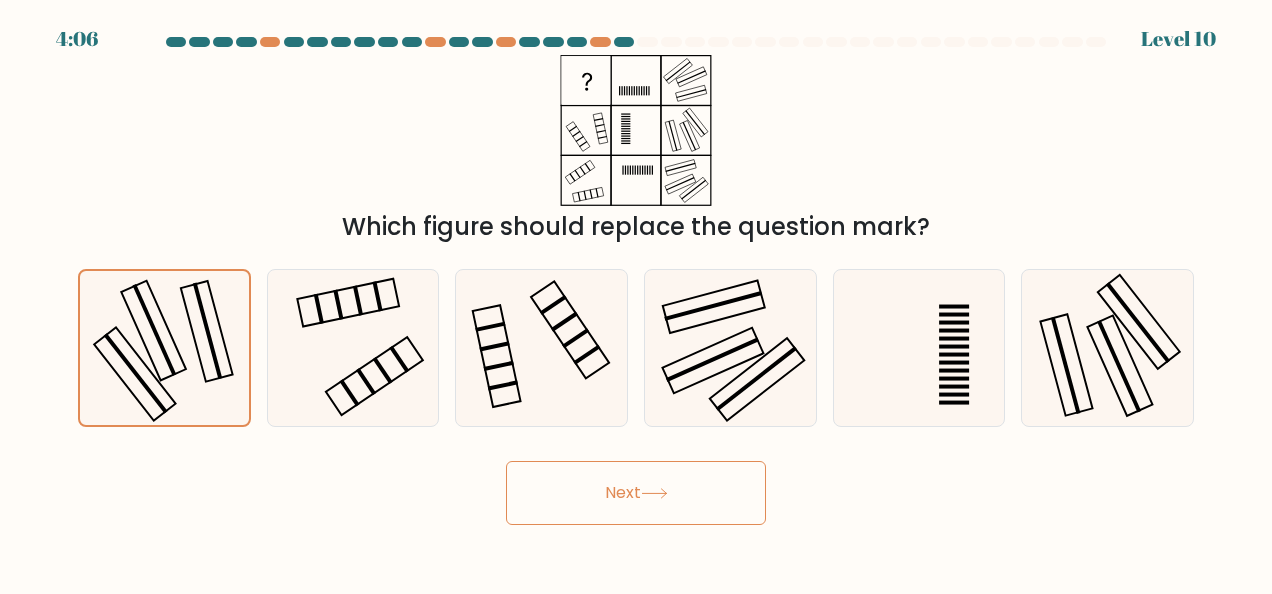 click on "Next" at bounding box center (636, 493) 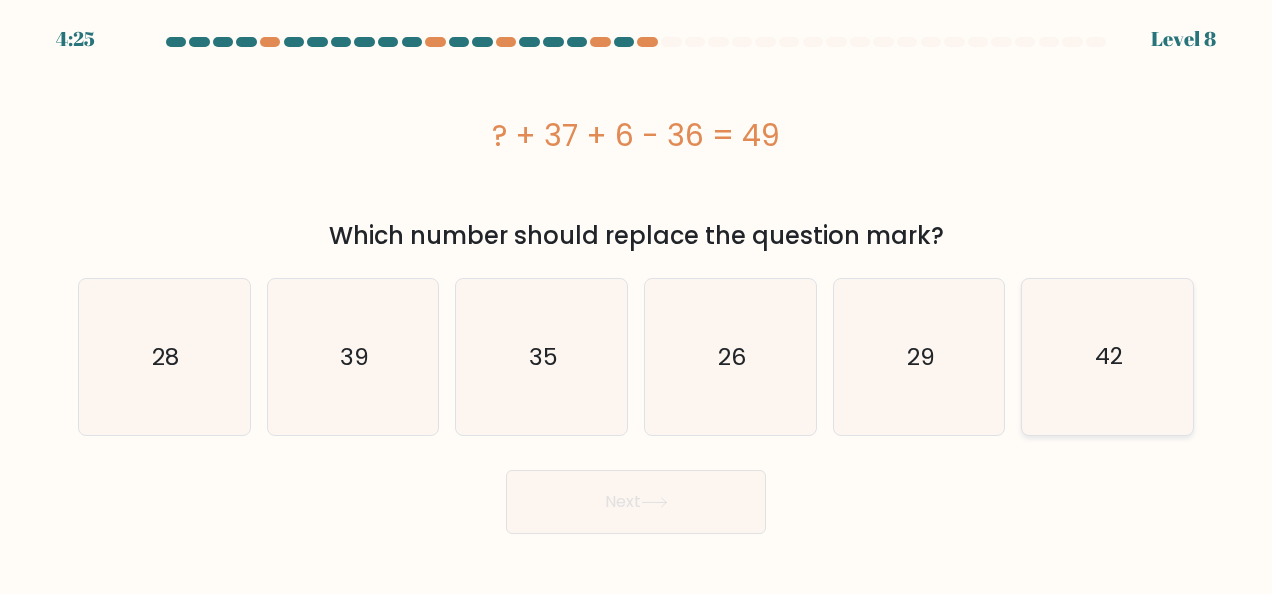 click on "42" 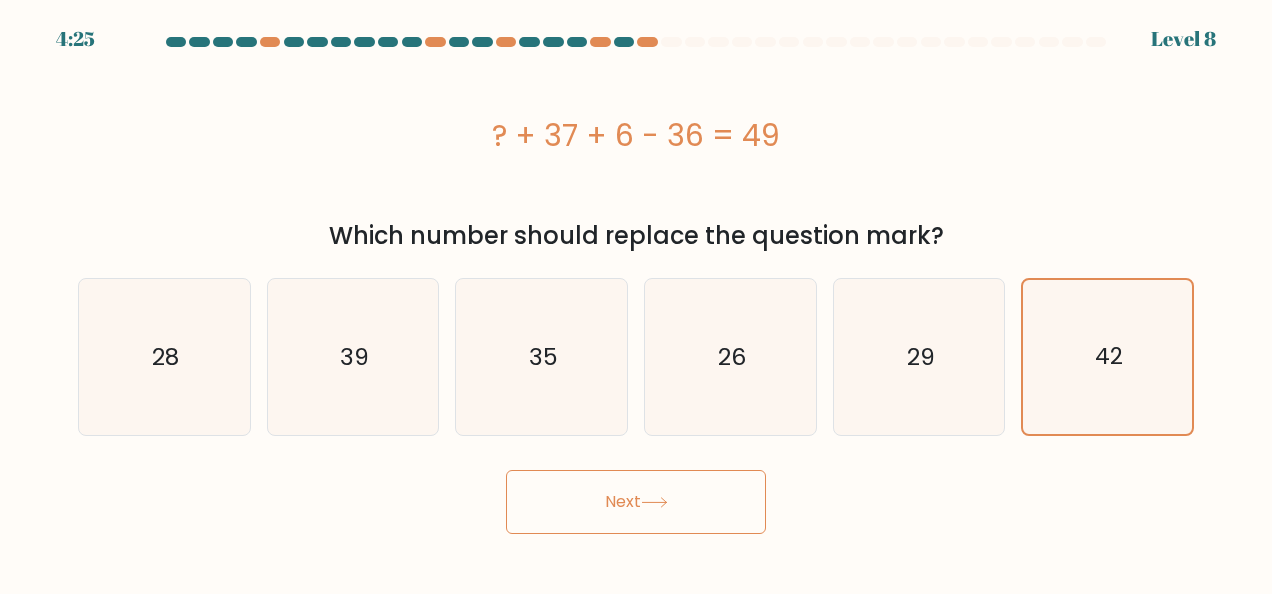 click on "Next" at bounding box center [636, 502] 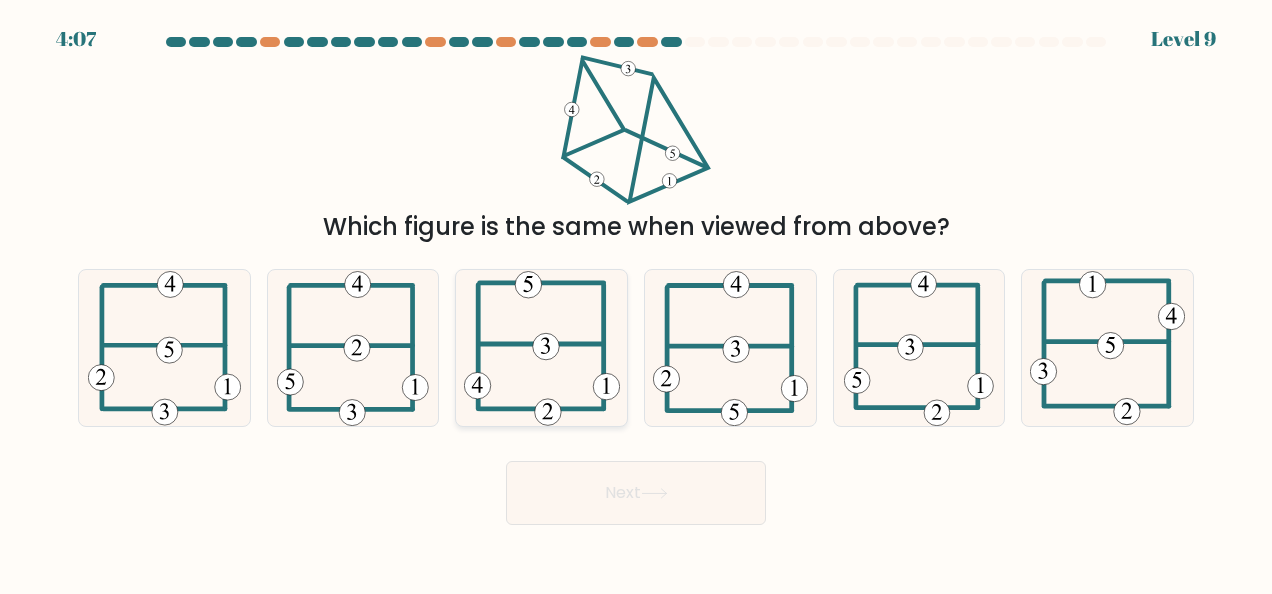 click 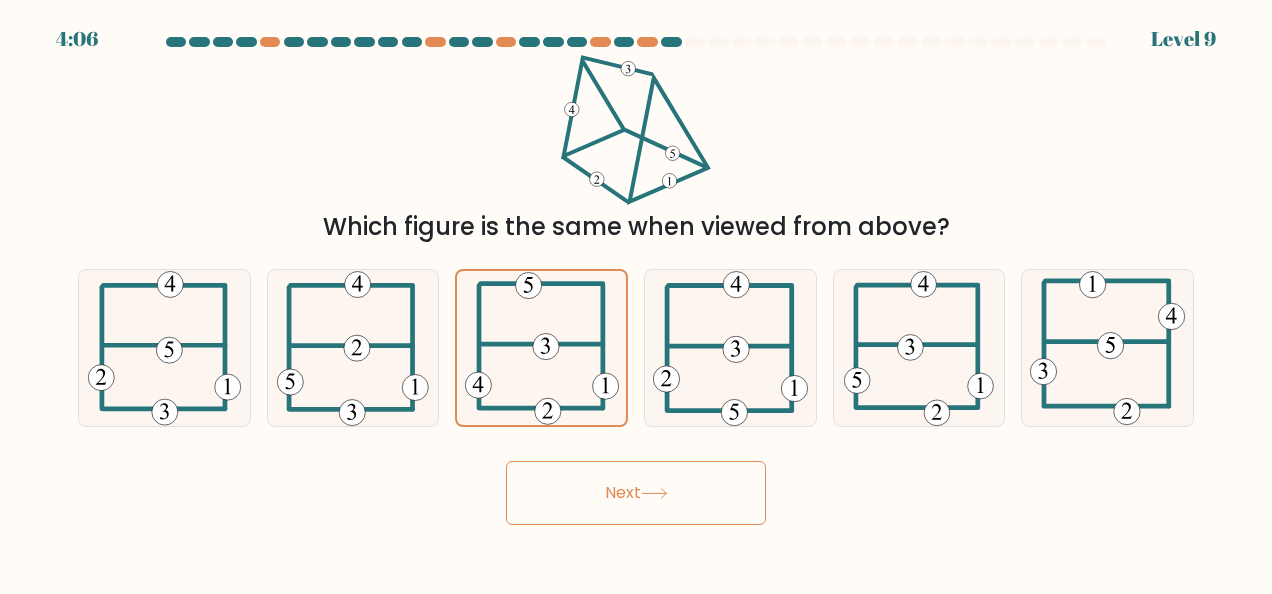 click on "Next" at bounding box center [636, 493] 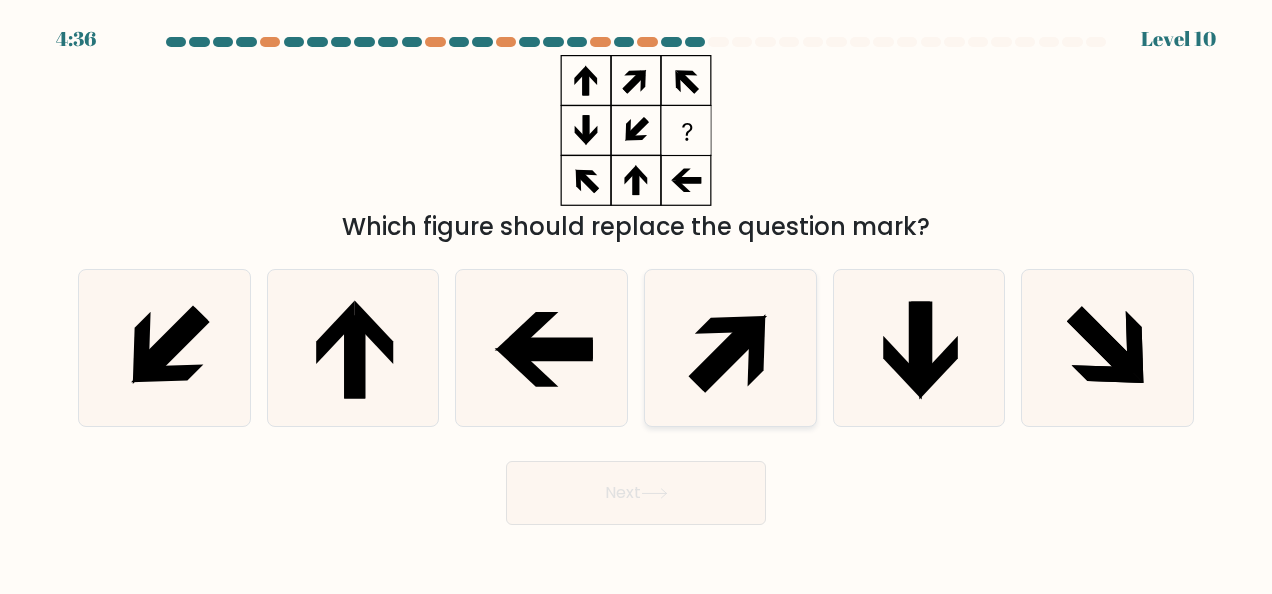 click 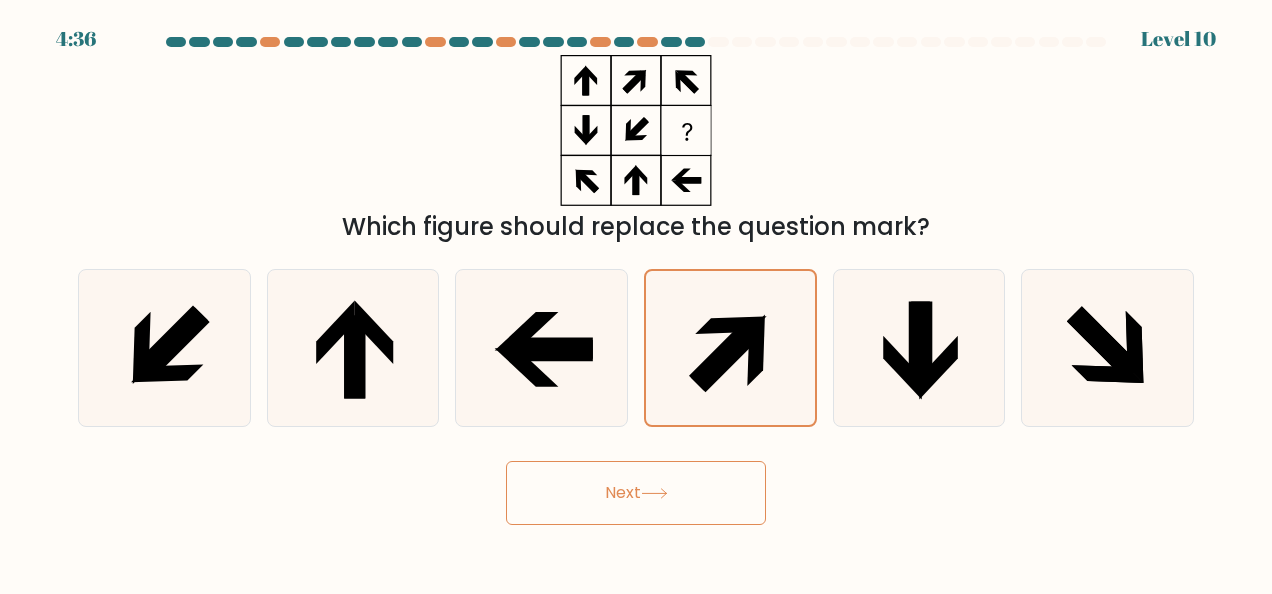 click on "Next" at bounding box center (636, 493) 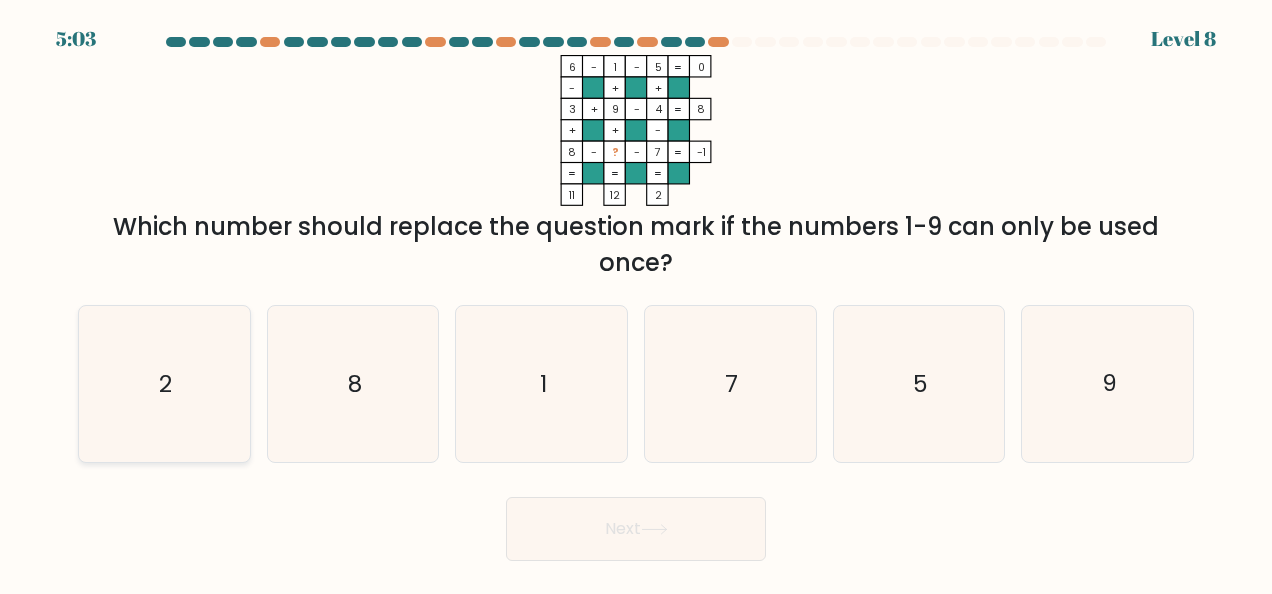 click on "2" 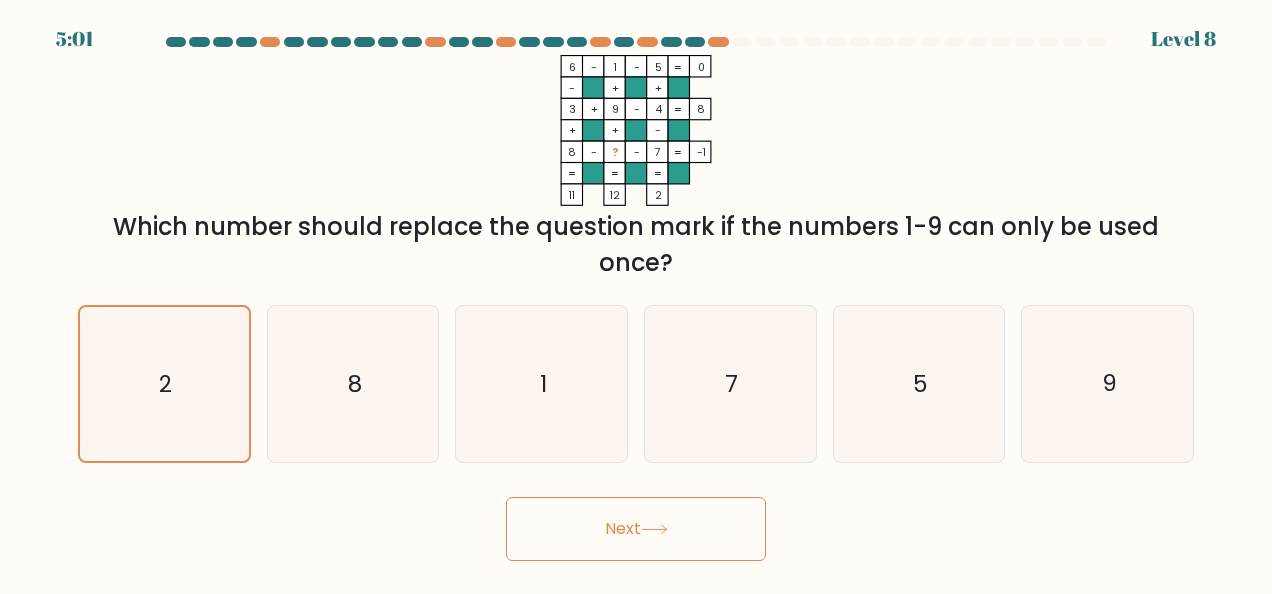 click on "Next" at bounding box center (636, 529) 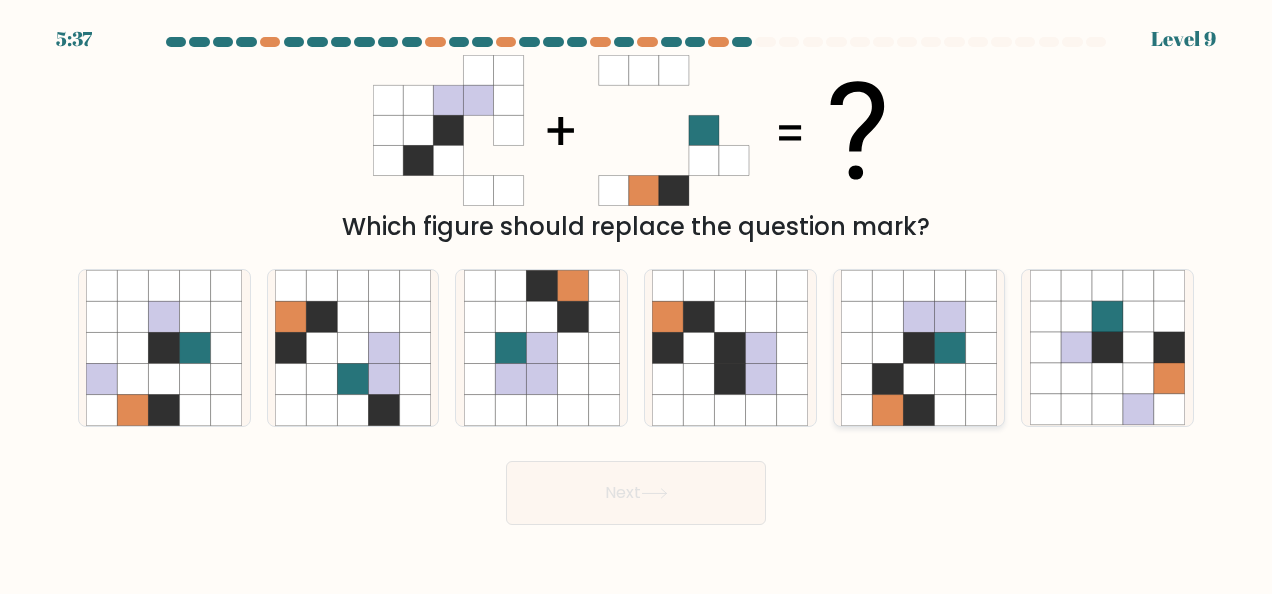 click 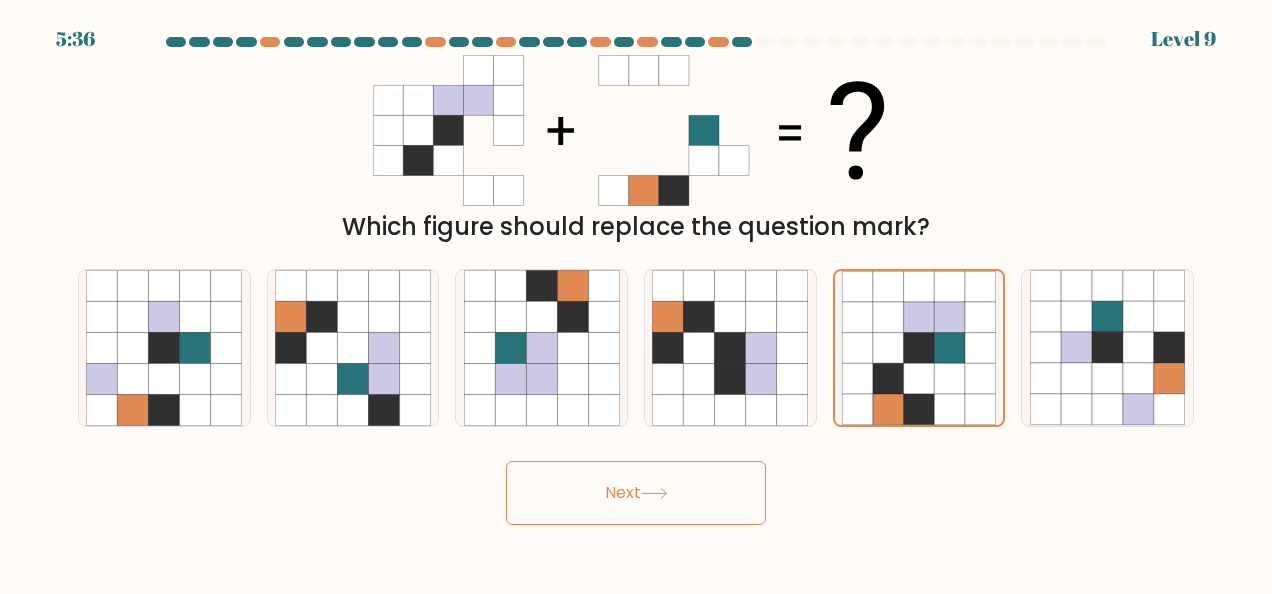 click on "Next" at bounding box center [636, 493] 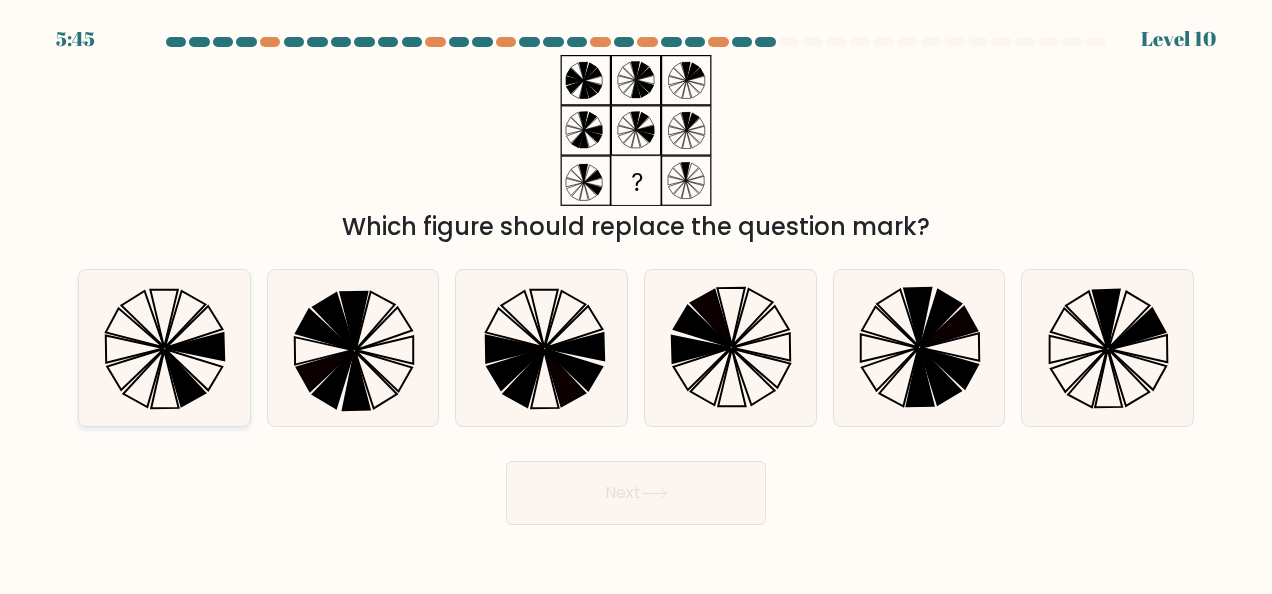 drag, startPoint x: 188, startPoint y: 364, endPoint x: 228, endPoint y: 377, distance: 42.059483 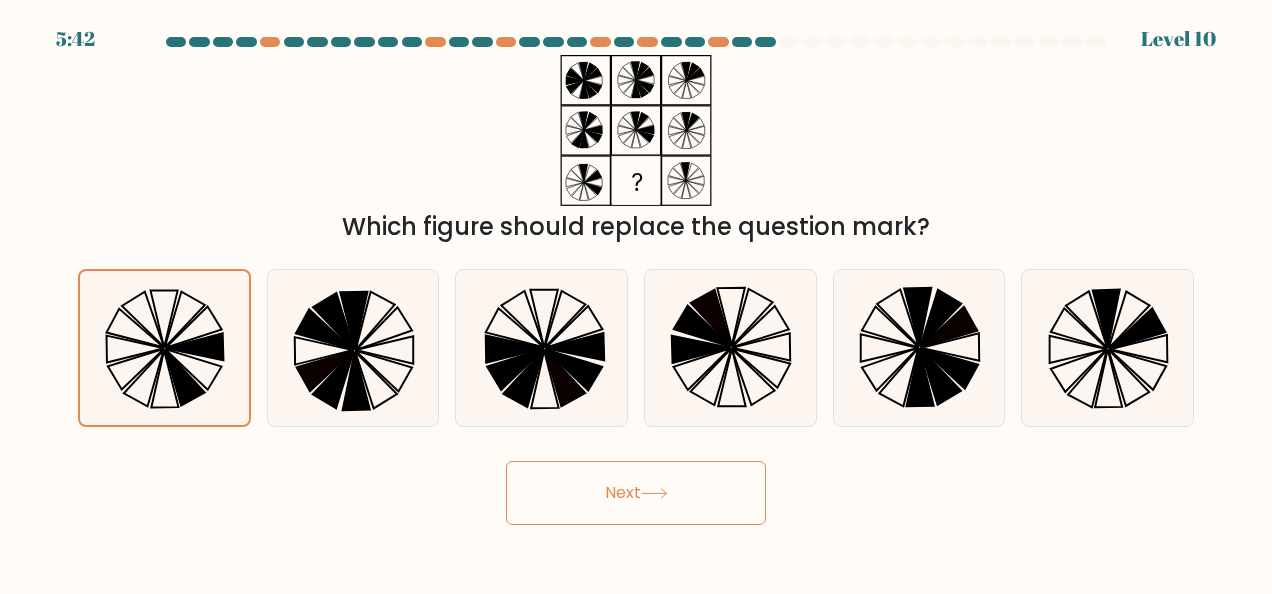 click on "Next" at bounding box center (636, 493) 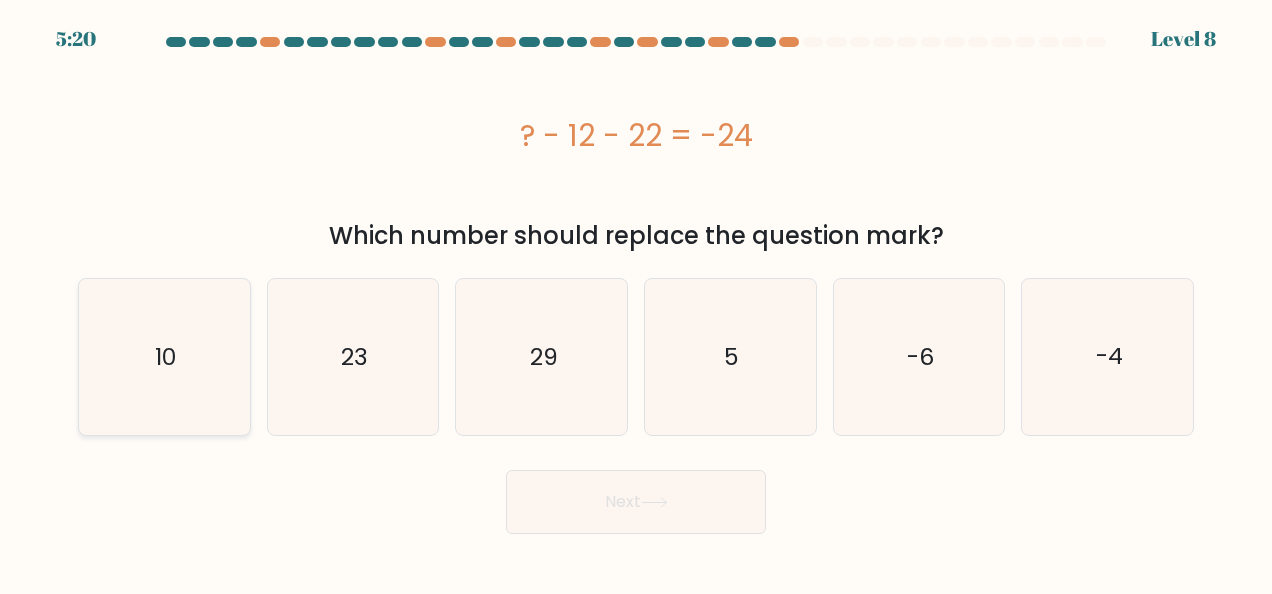 click on "10" 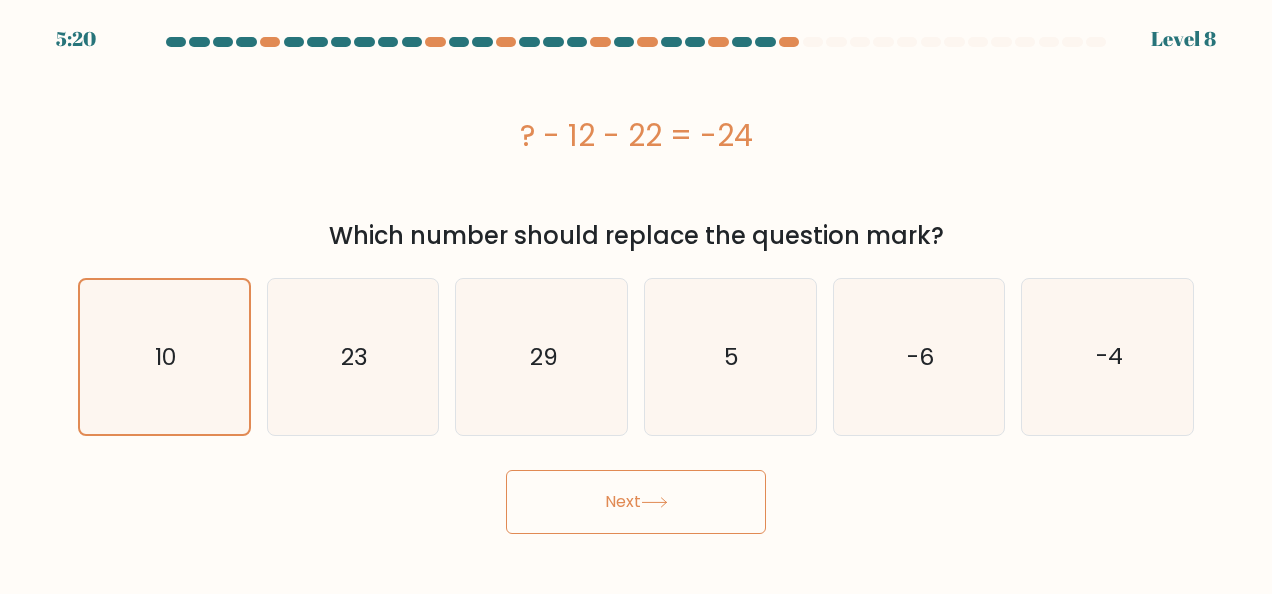 click 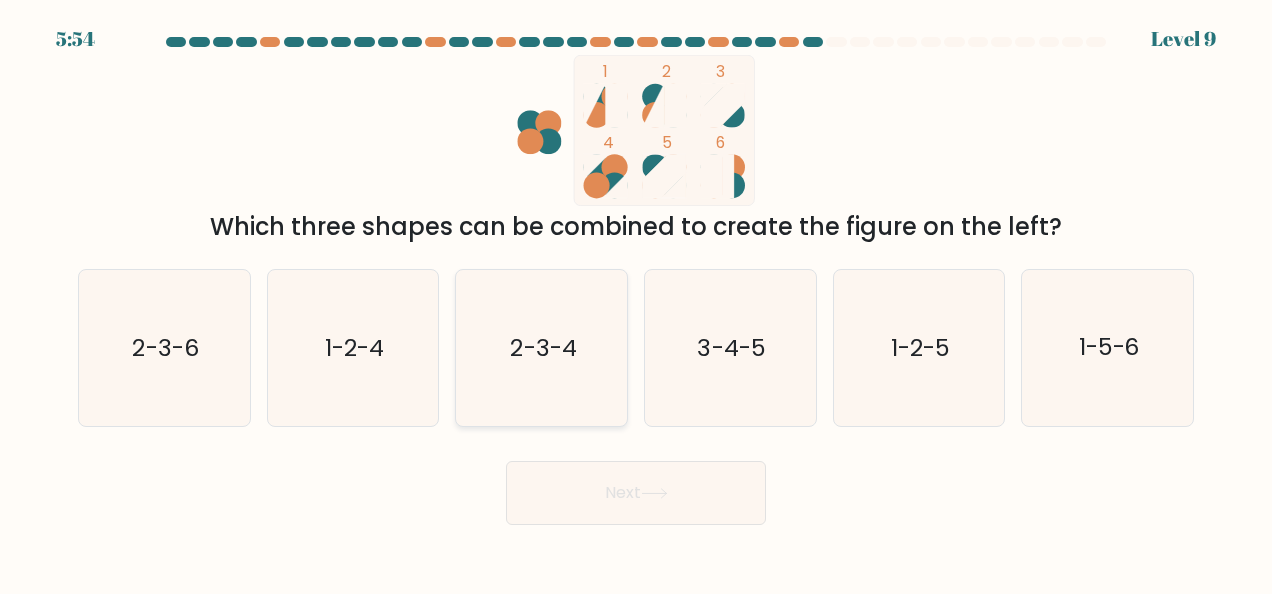 click on "2-3-4" 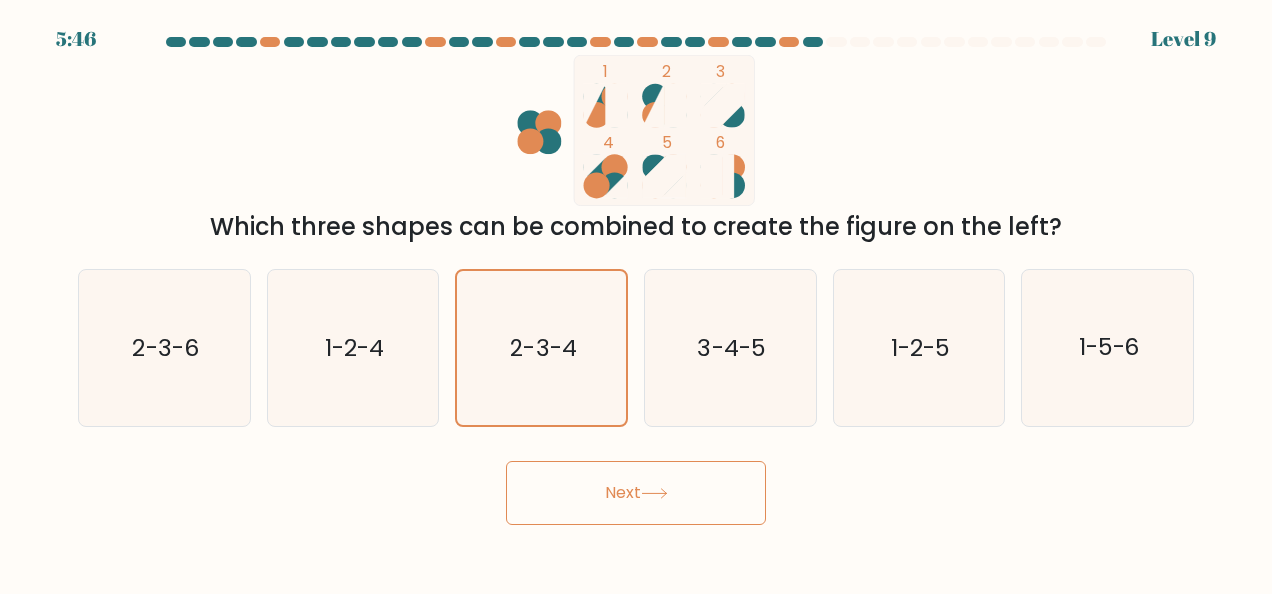click on "Next" at bounding box center [636, 493] 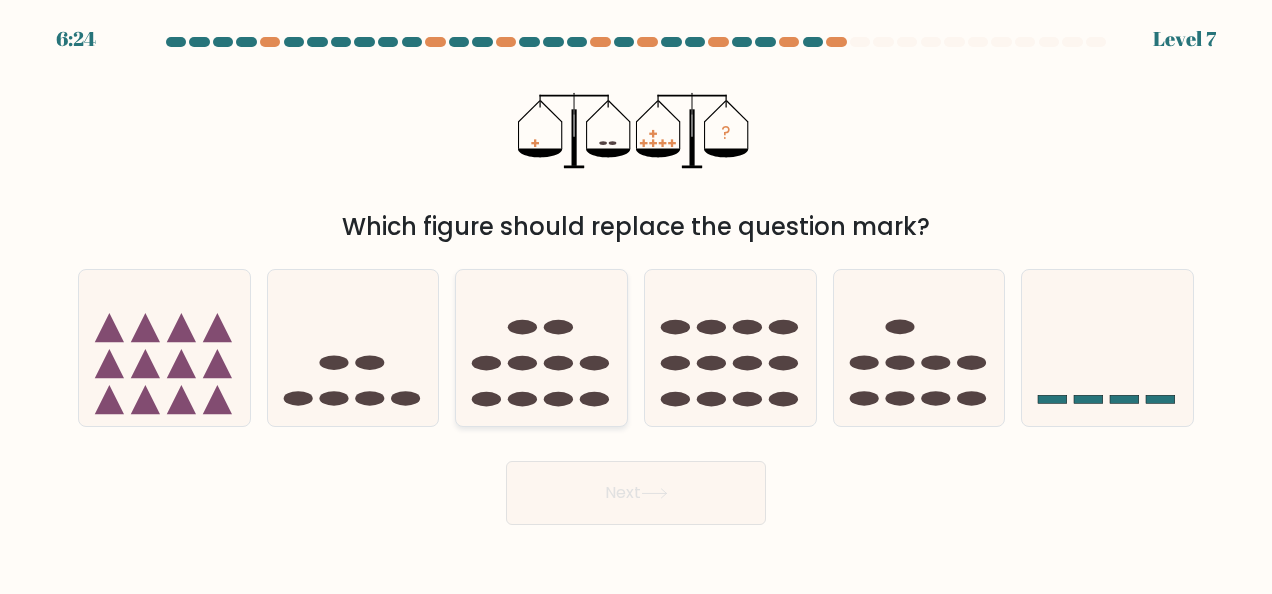 click 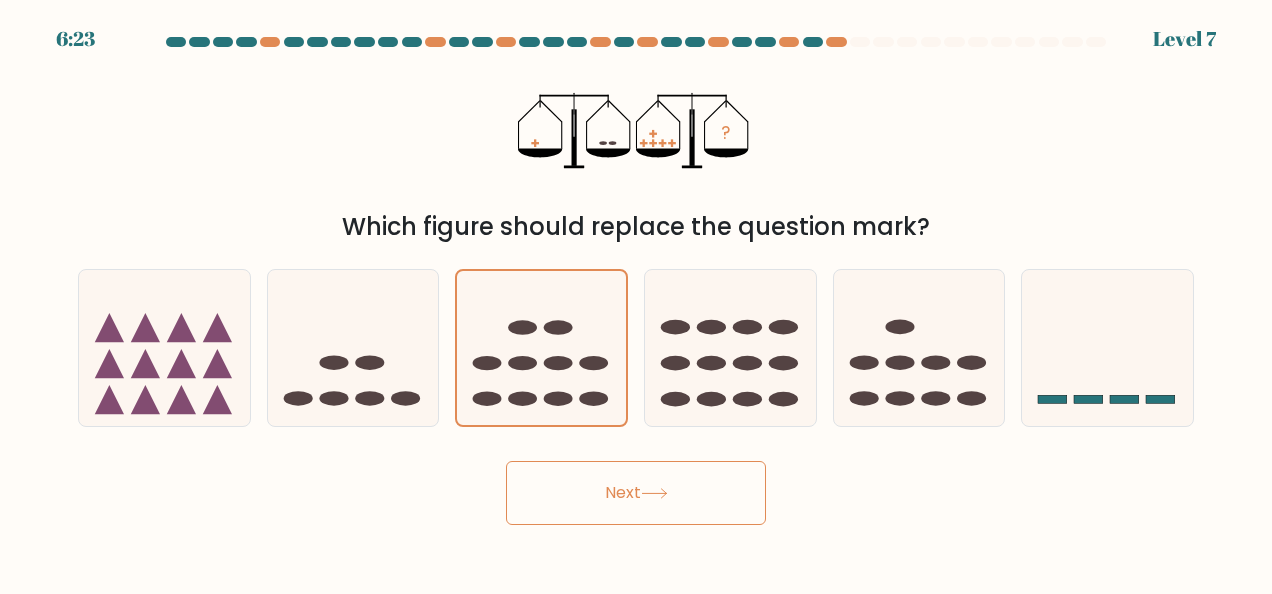 click on "Next" at bounding box center (636, 493) 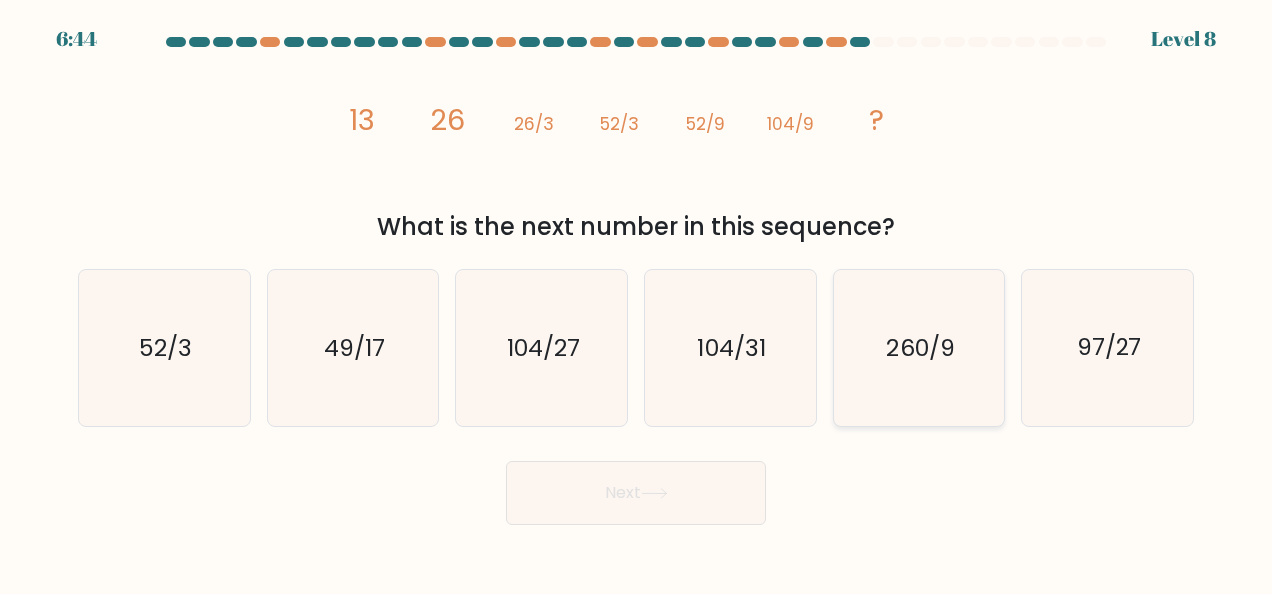 click on "260/9" 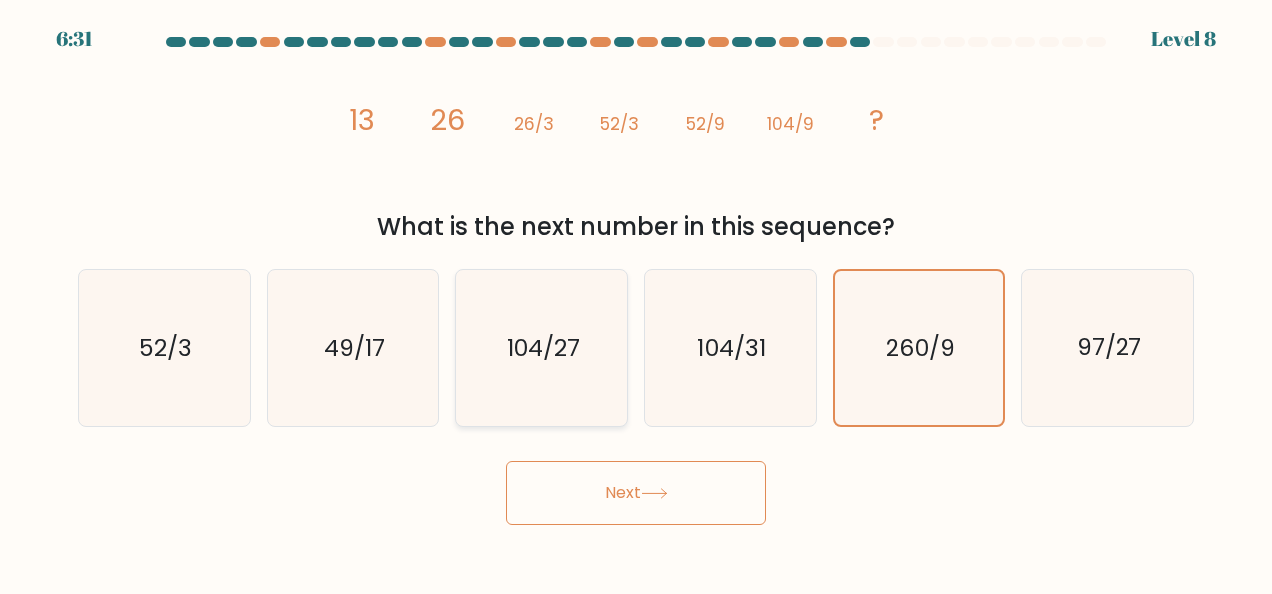 click on "104/27" 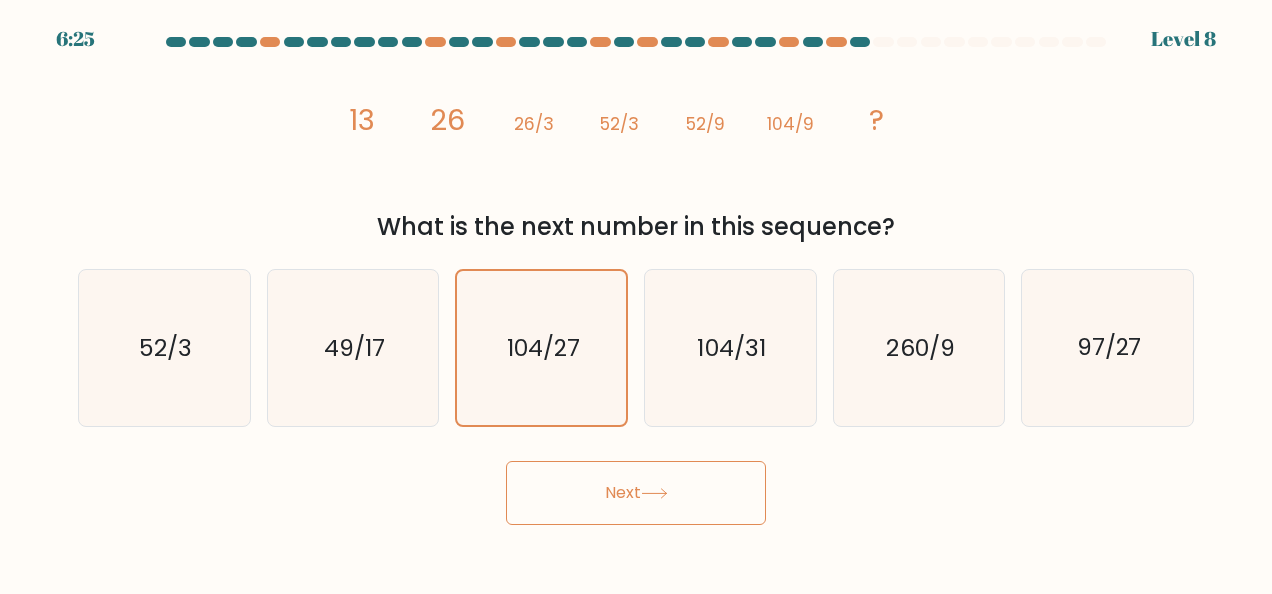 click on "Next" at bounding box center (636, 493) 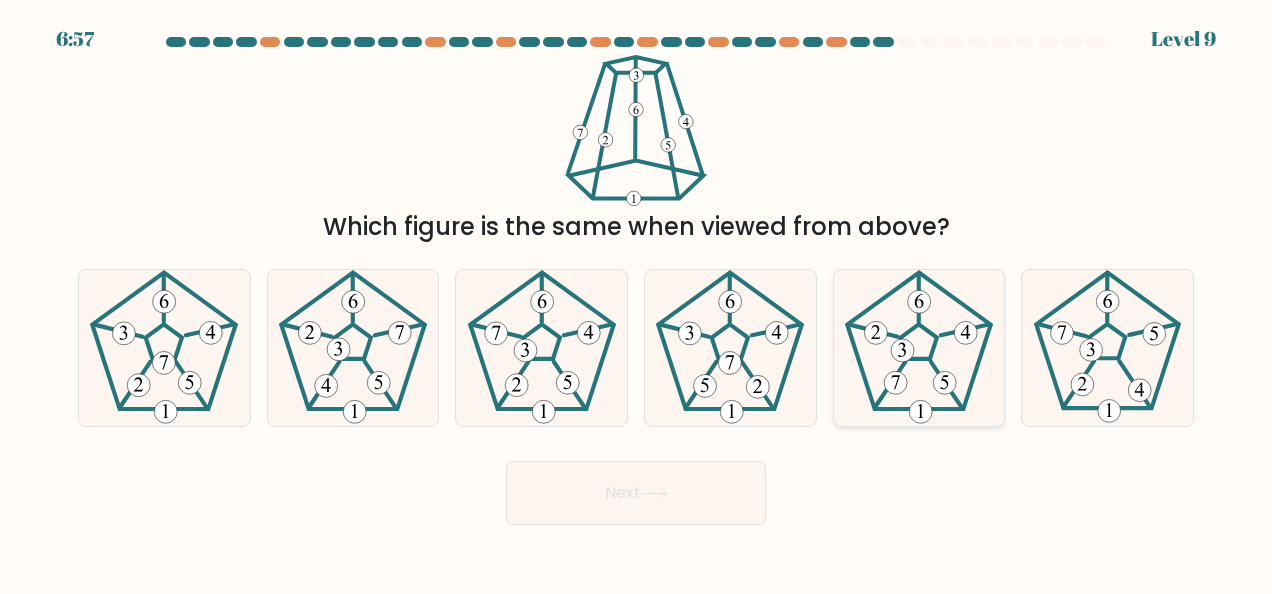 click 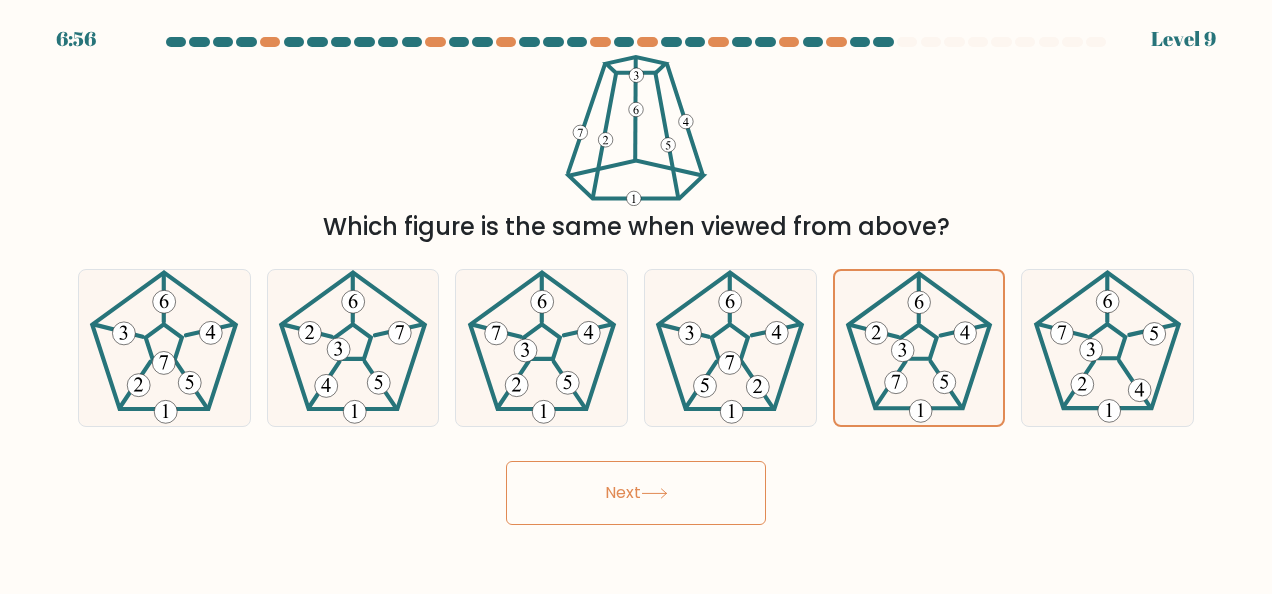 click on "Next" at bounding box center [636, 493] 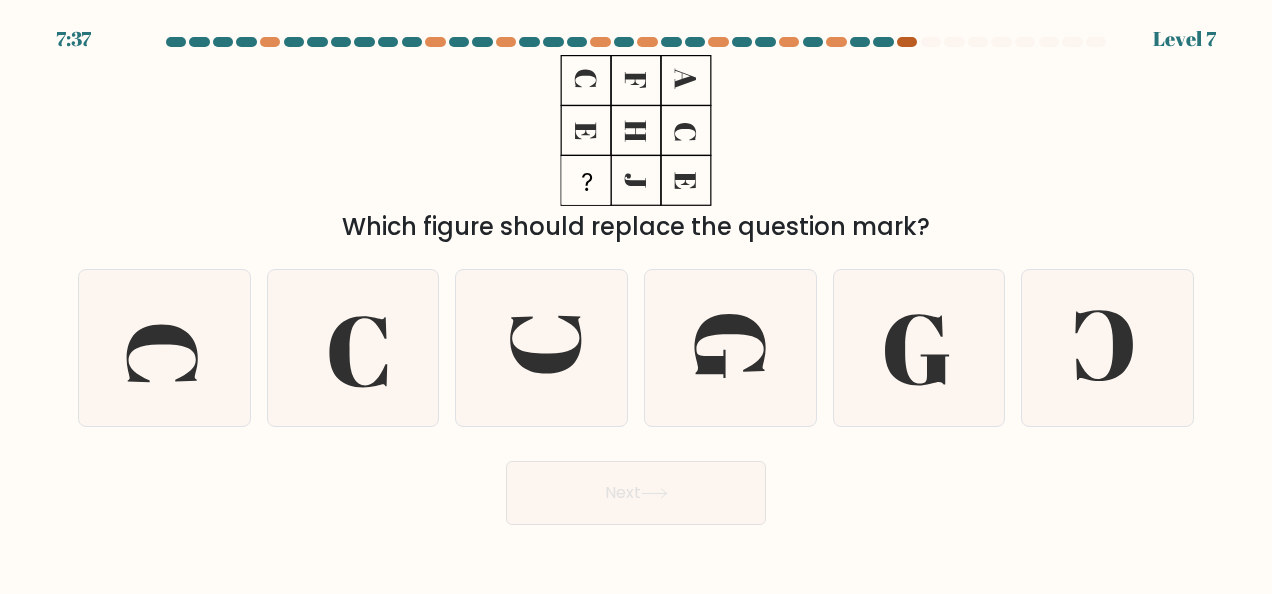 click at bounding box center (907, 42) 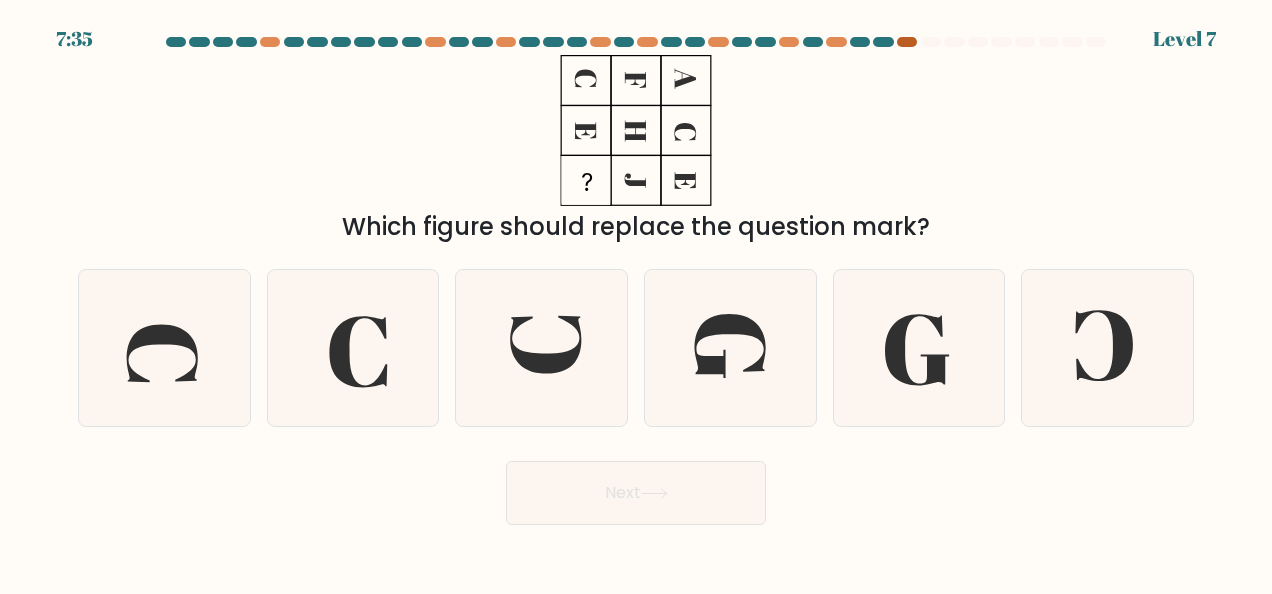 click at bounding box center (907, 42) 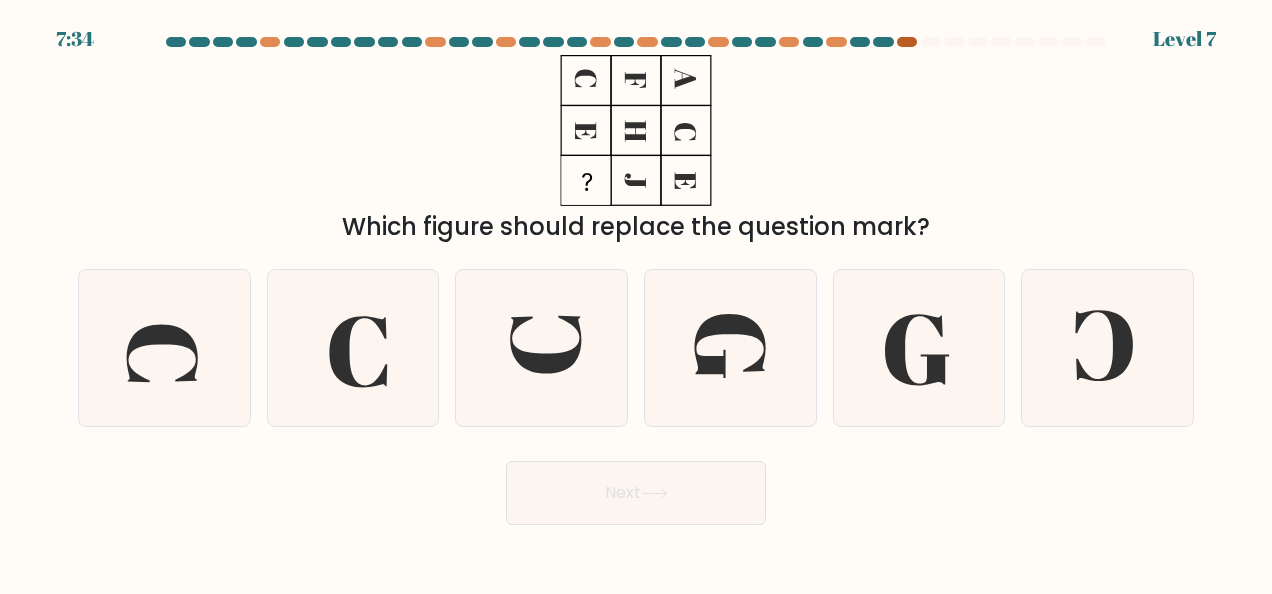 click at bounding box center [907, 42] 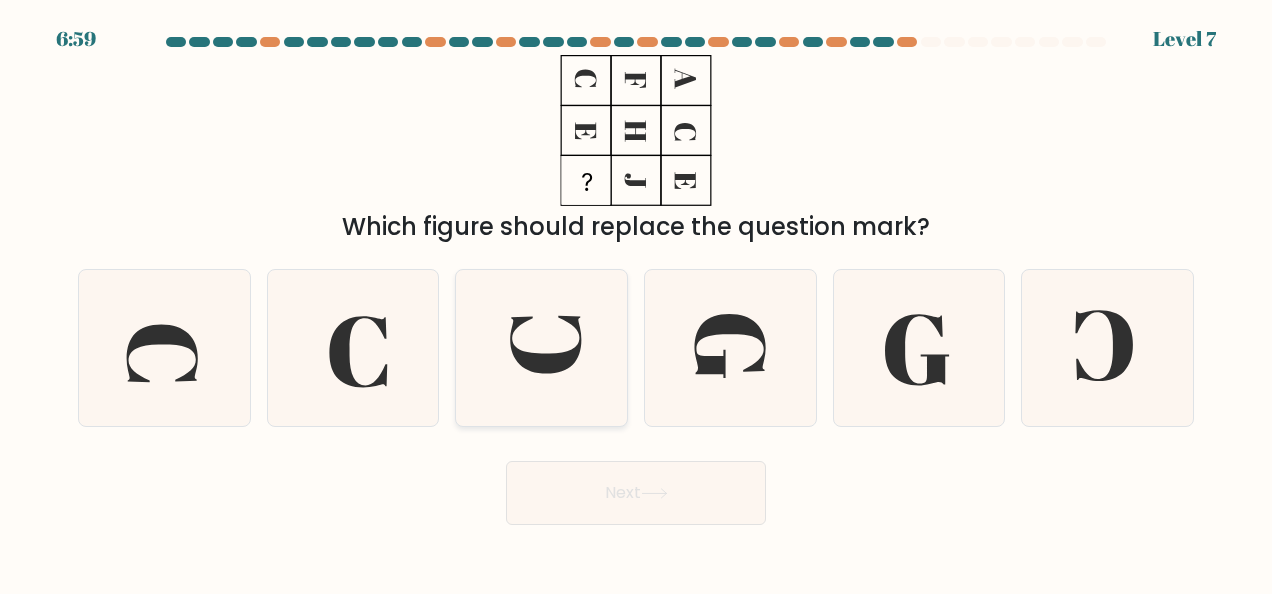 click 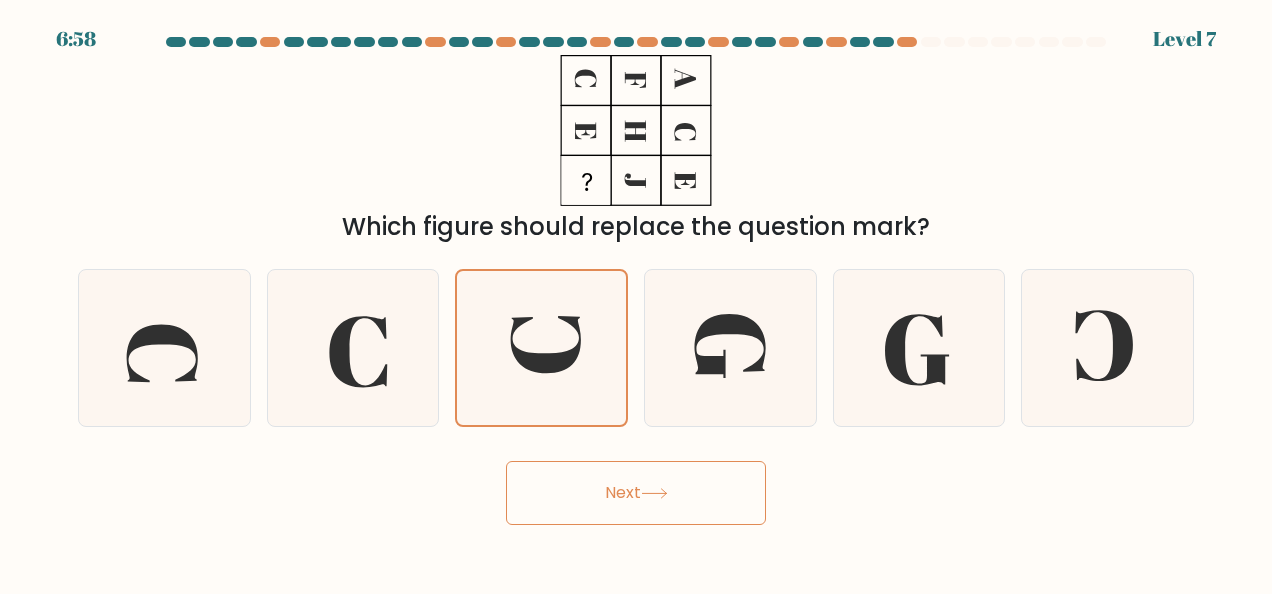 click on "Next" at bounding box center [636, 493] 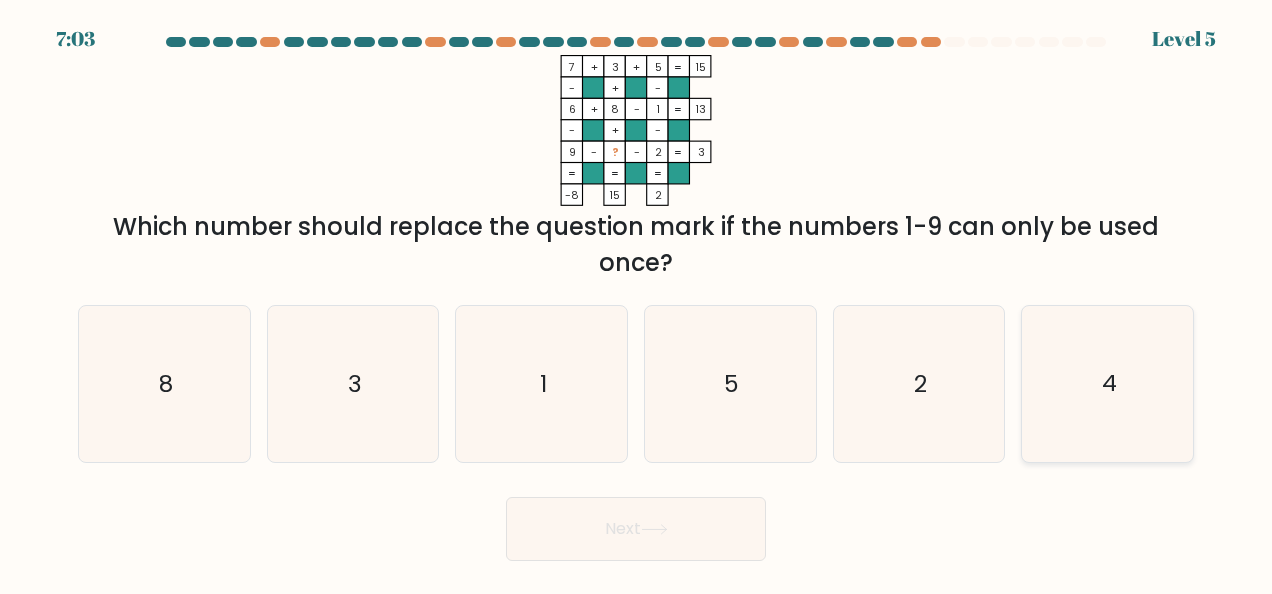 click on "4" 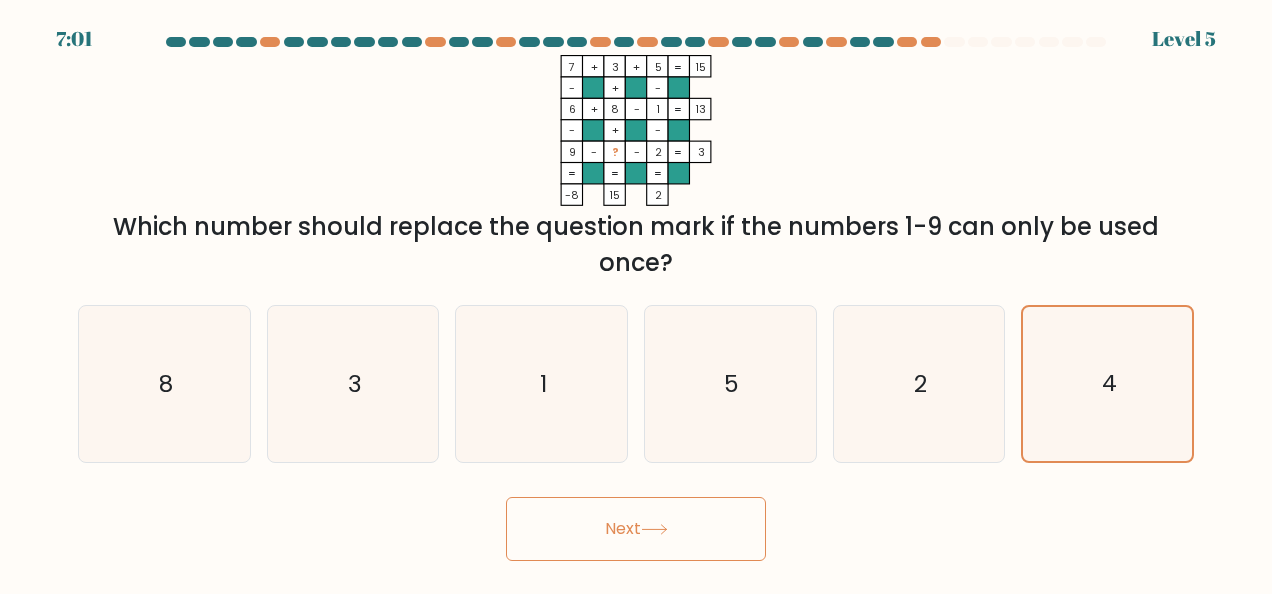 click on "Next" at bounding box center [636, 529] 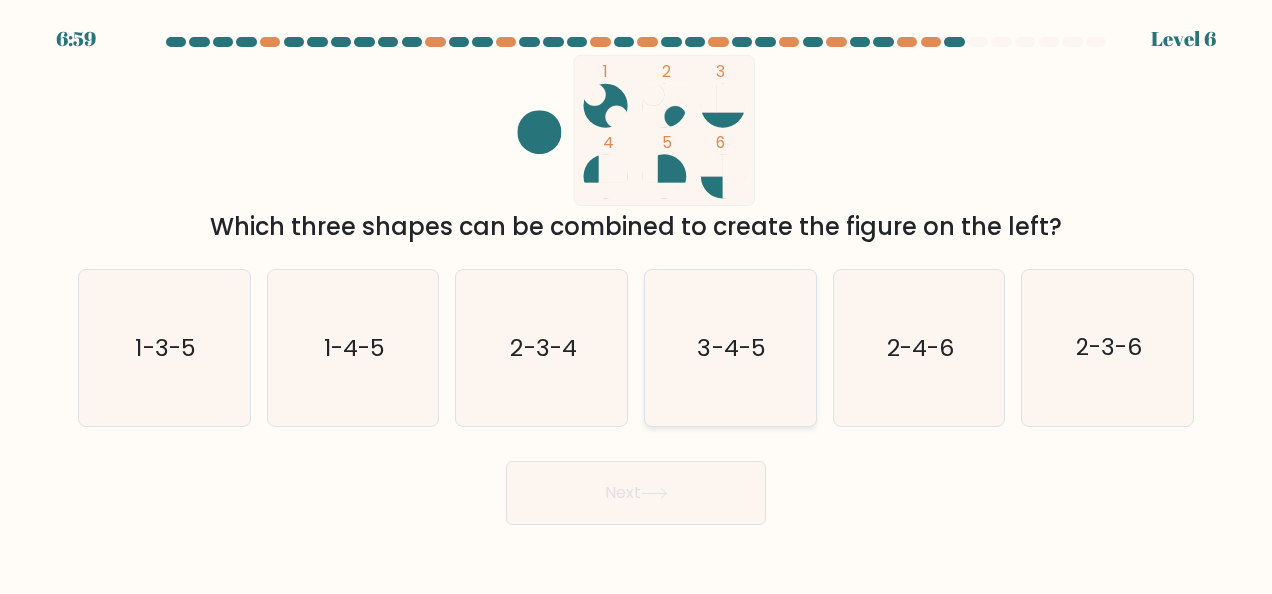 click on "3-4-5" 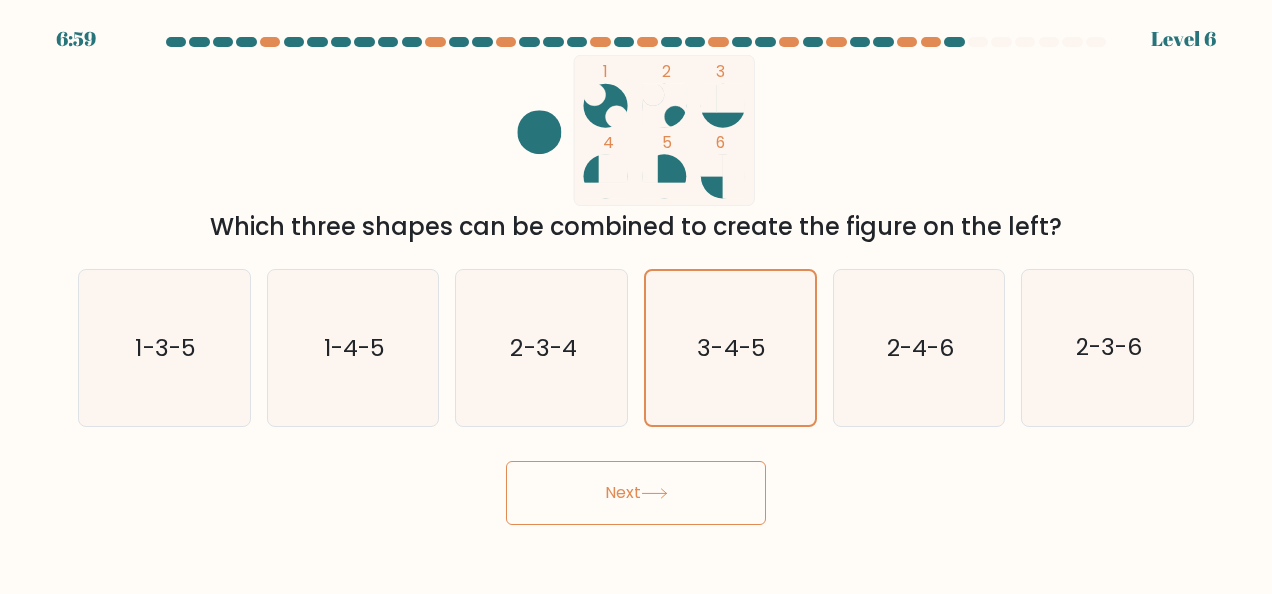click on "Next" at bounding box center (636, 493) 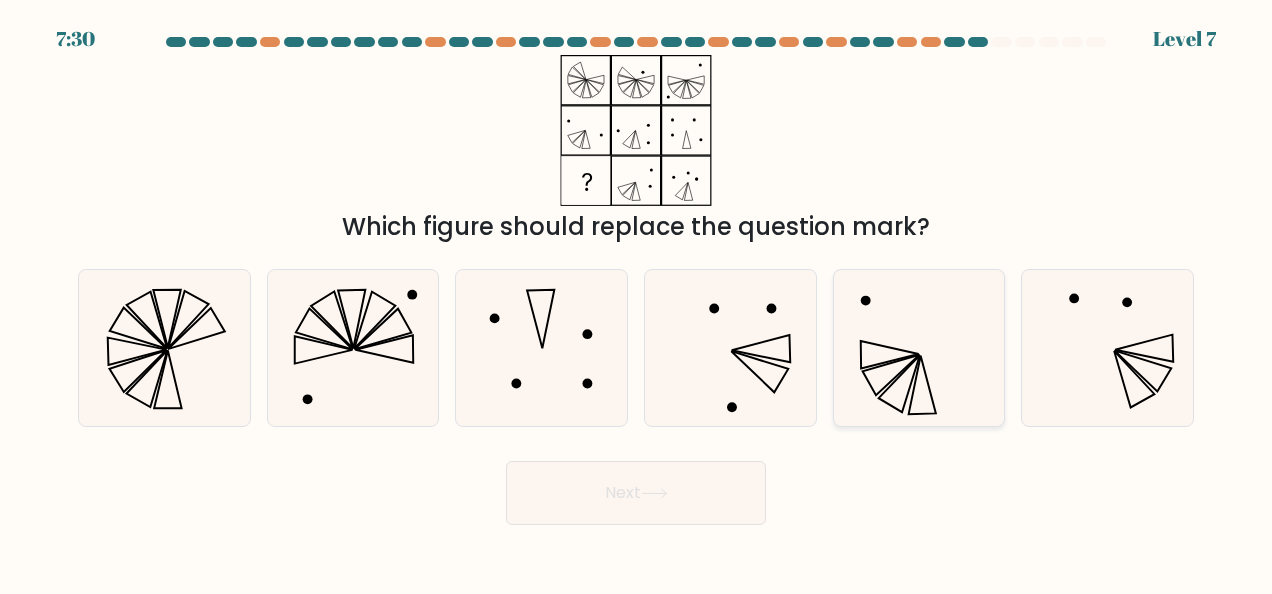 click 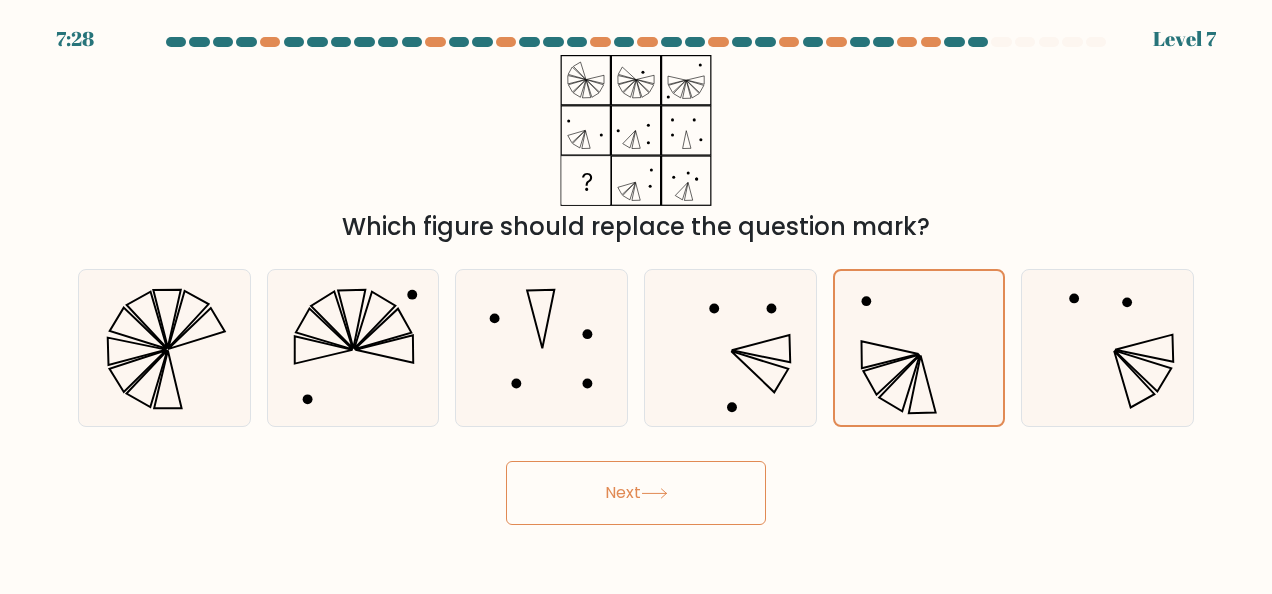 click on "Next" at bounding box center (636, 493) 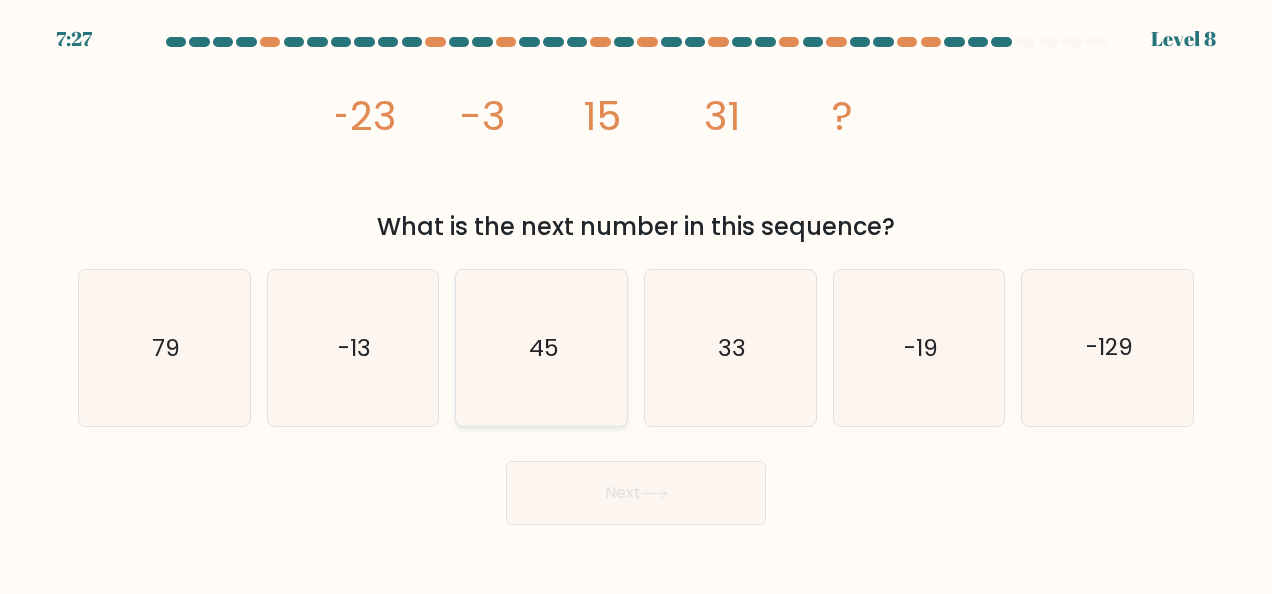 click on "45" 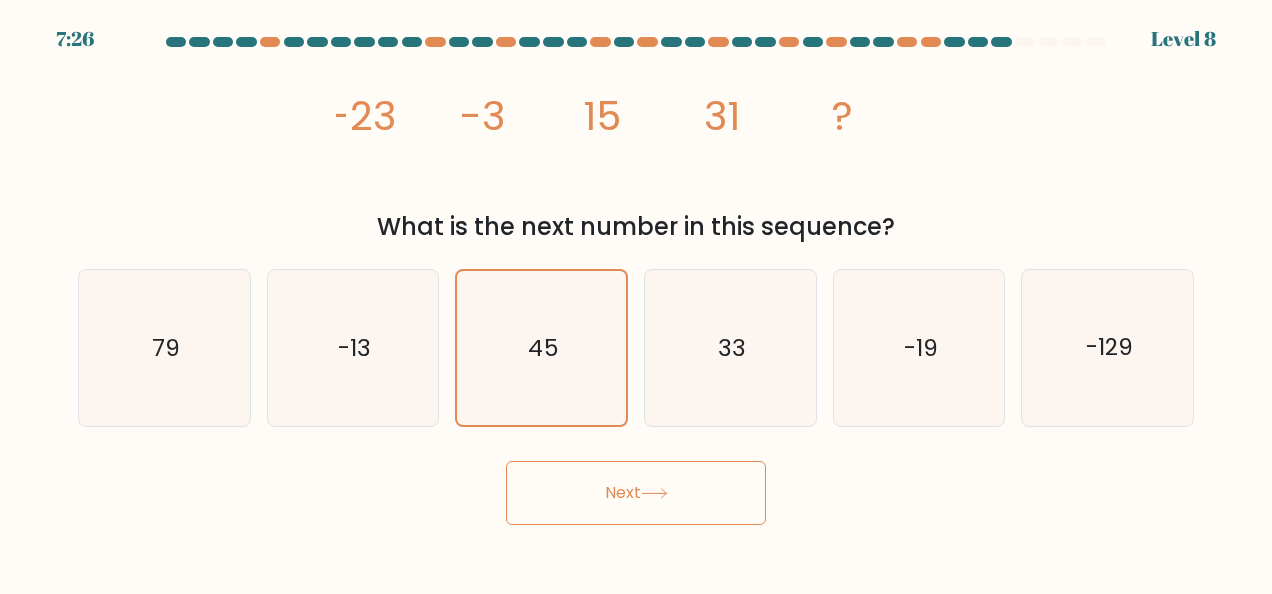 click on "Next" at bounding box center [636, 493] 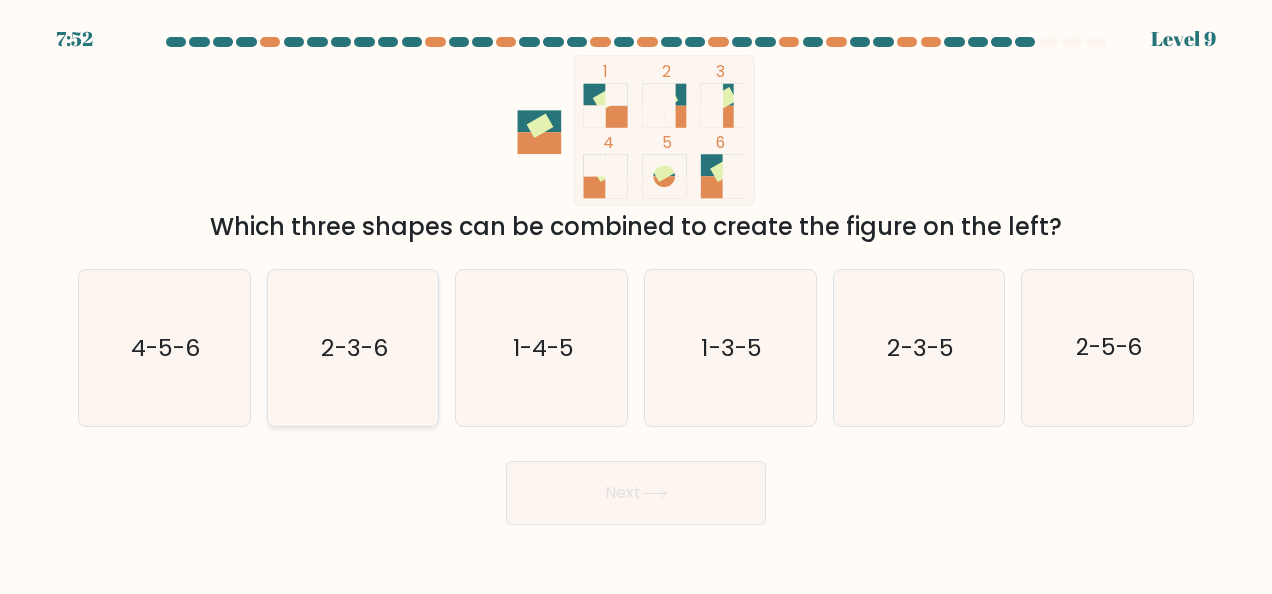 drag, startPoint x: 394, startPoint y: 356, endPoint x: 402, endPoint y: 376, distance: 21.540659 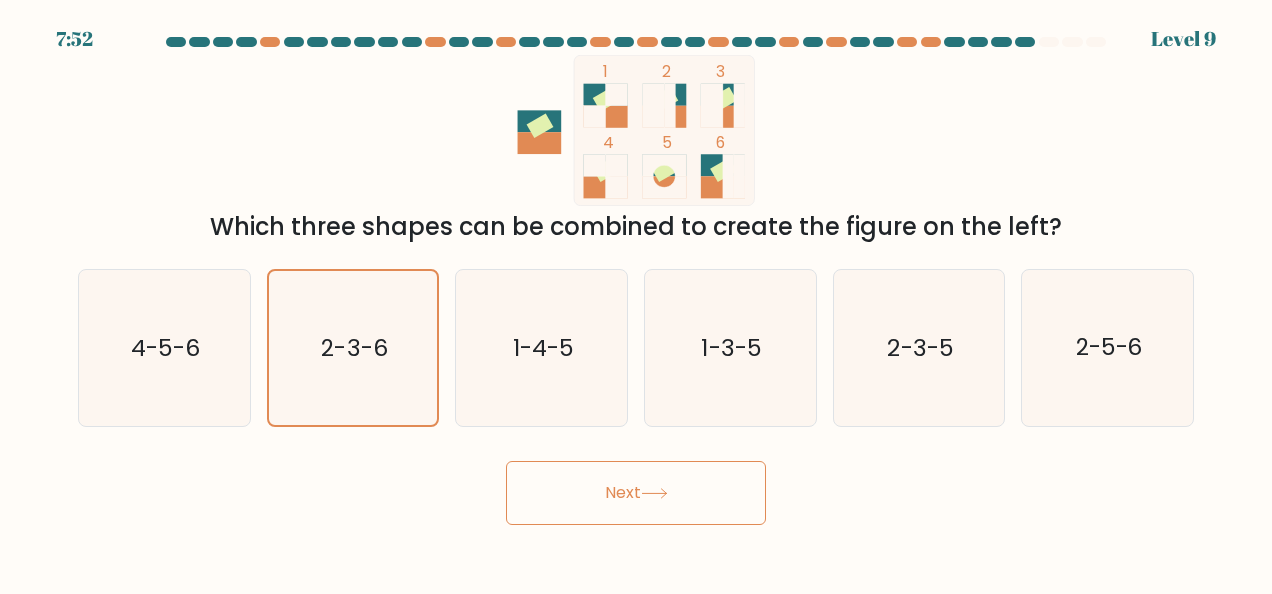 click on "Next" at bounding box center (636, 493) 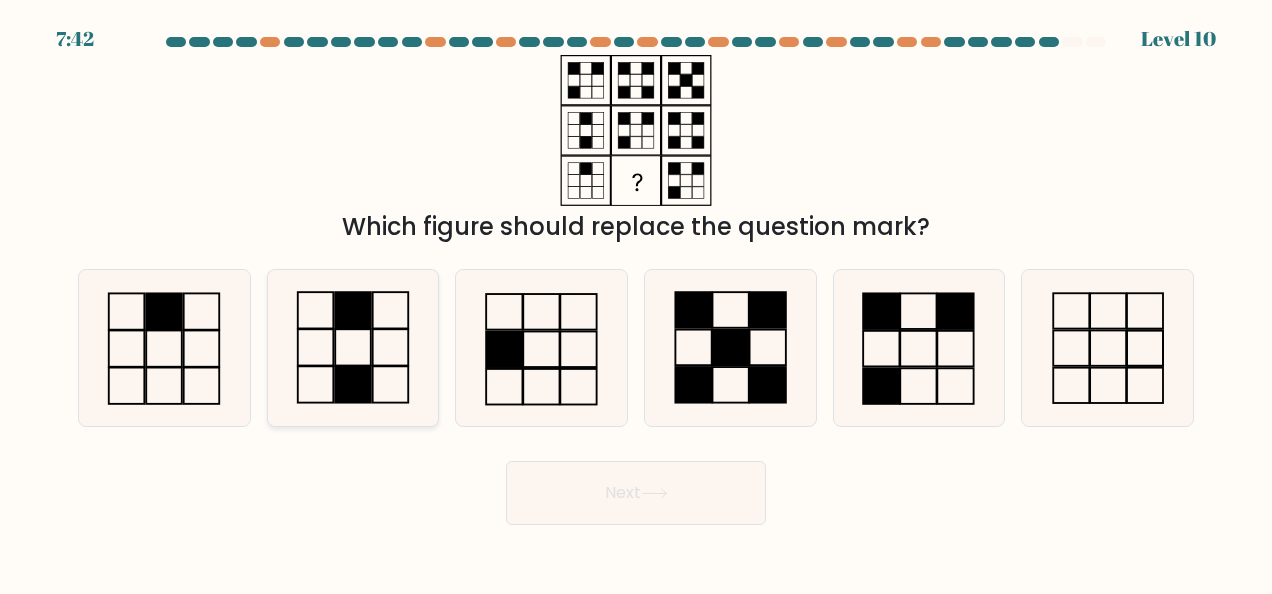 drag, startPoint x: 384, startPoint y: 313, endPoint x: 396, endPoint y: 324, distance: 16.27882 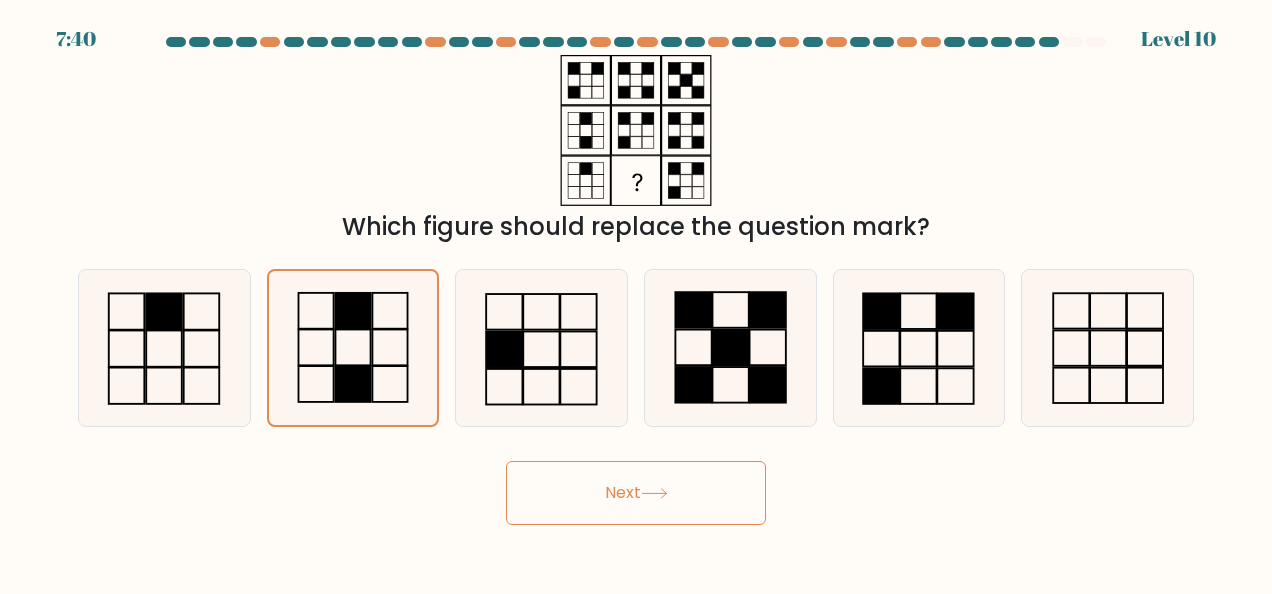 click on "Next" at bounding box center [636, 493] 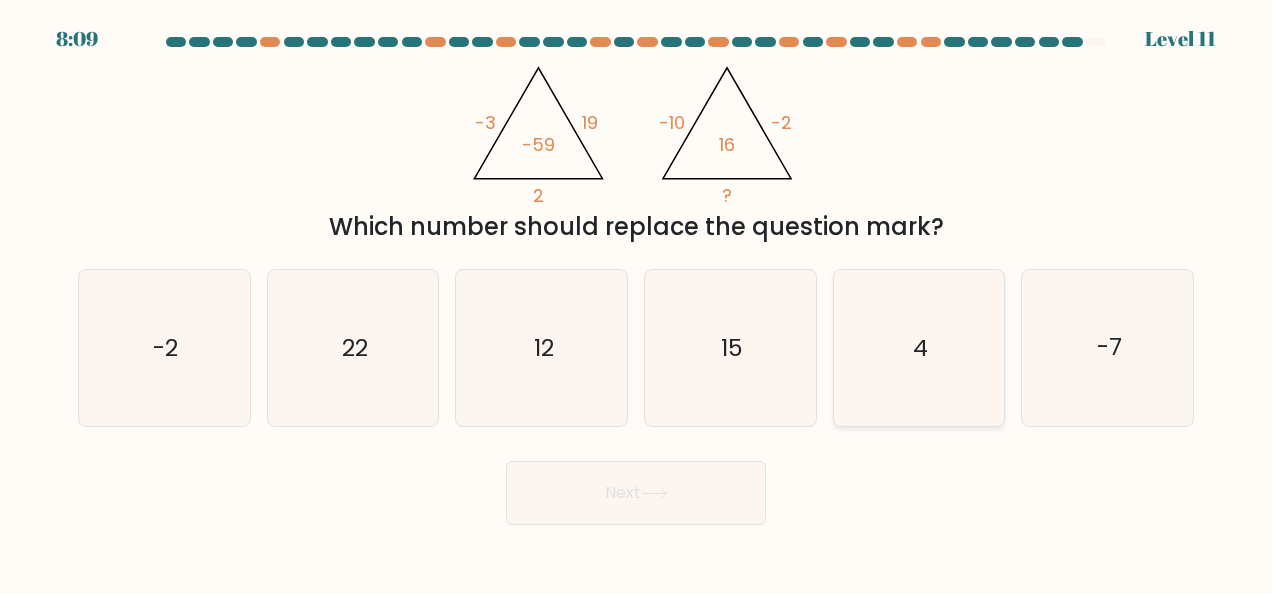 click on "4" 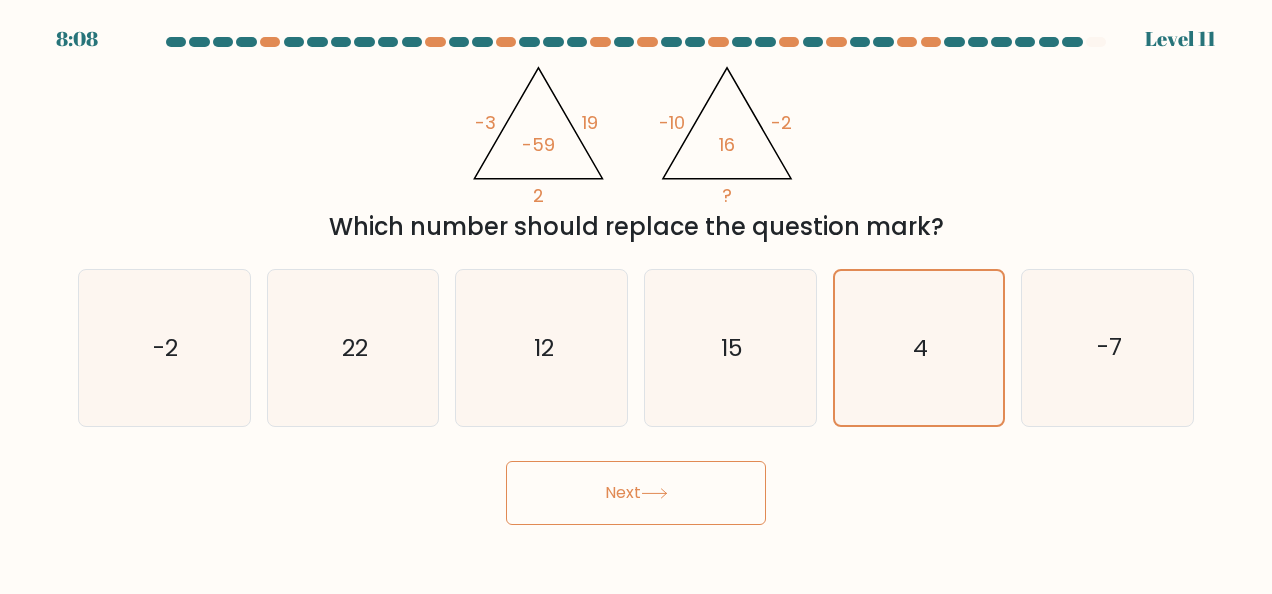 click on "Next" at bounding box center (636, 493) 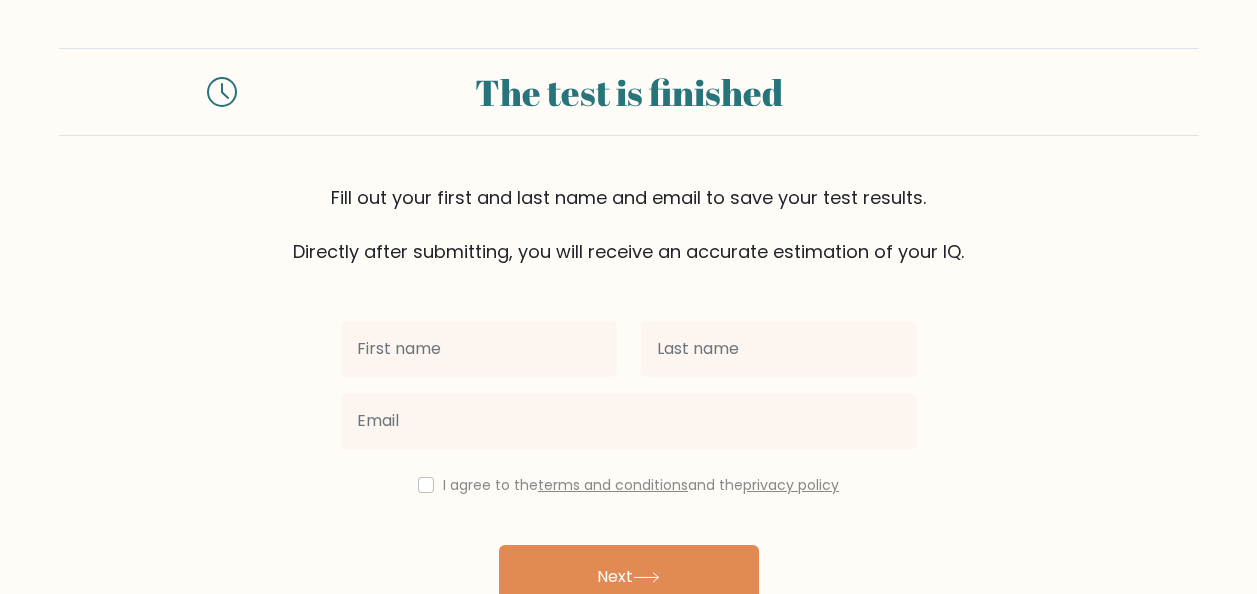 scroll, scrollTop: 0, scrollLeft: 0, axis: both 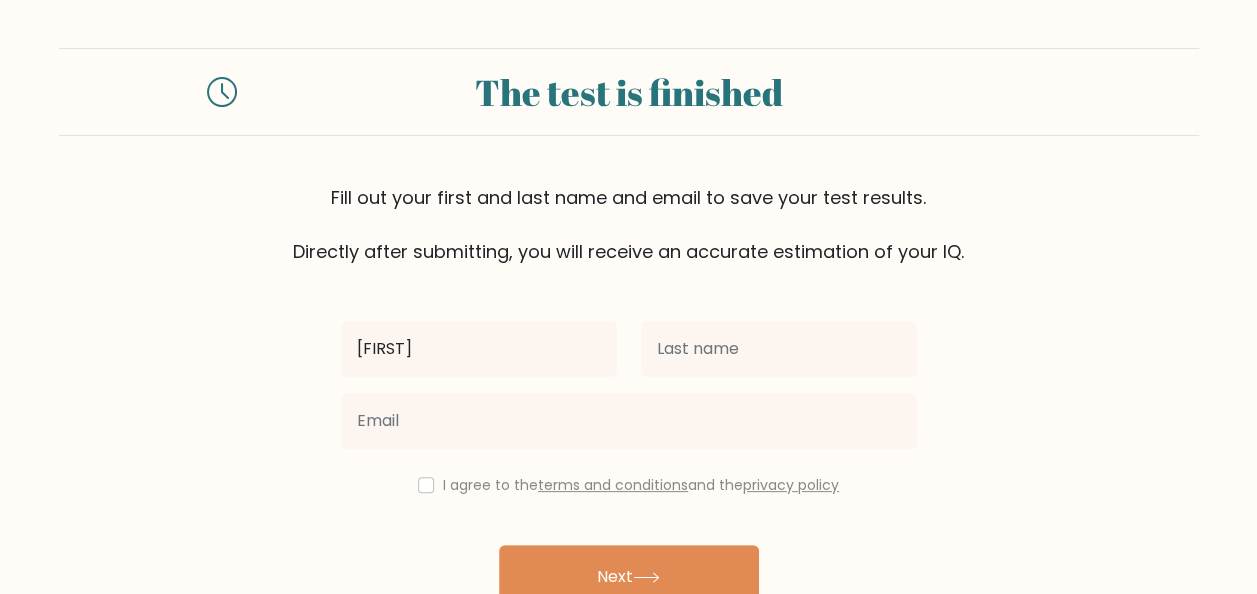 type on "[FIRST]" 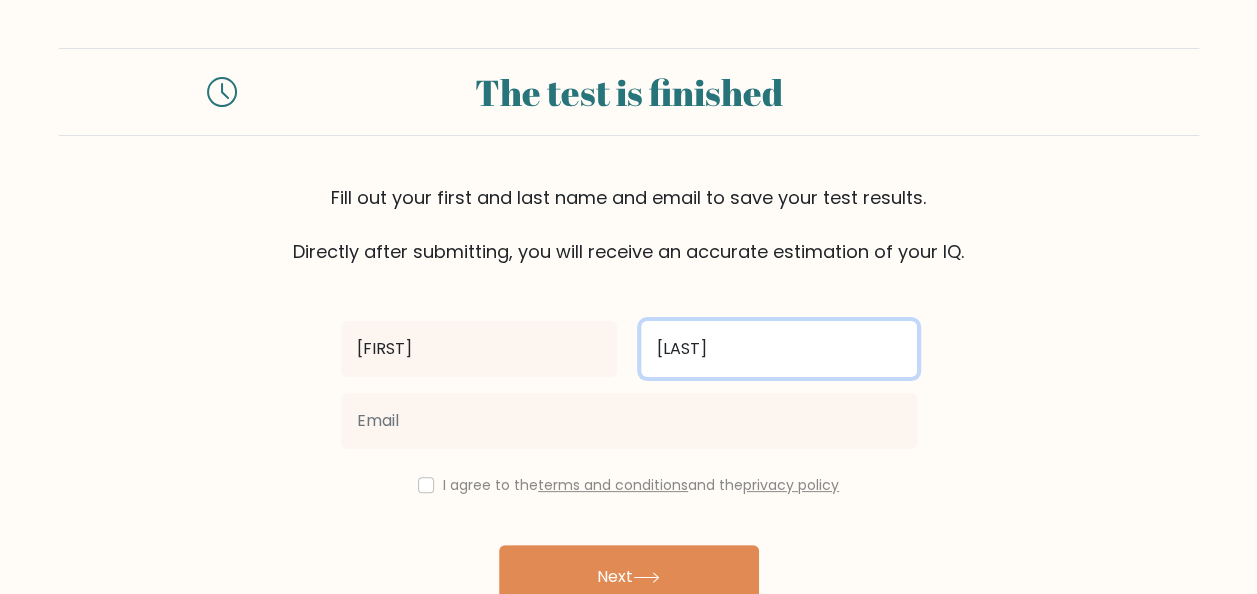 type on "[LAST]" 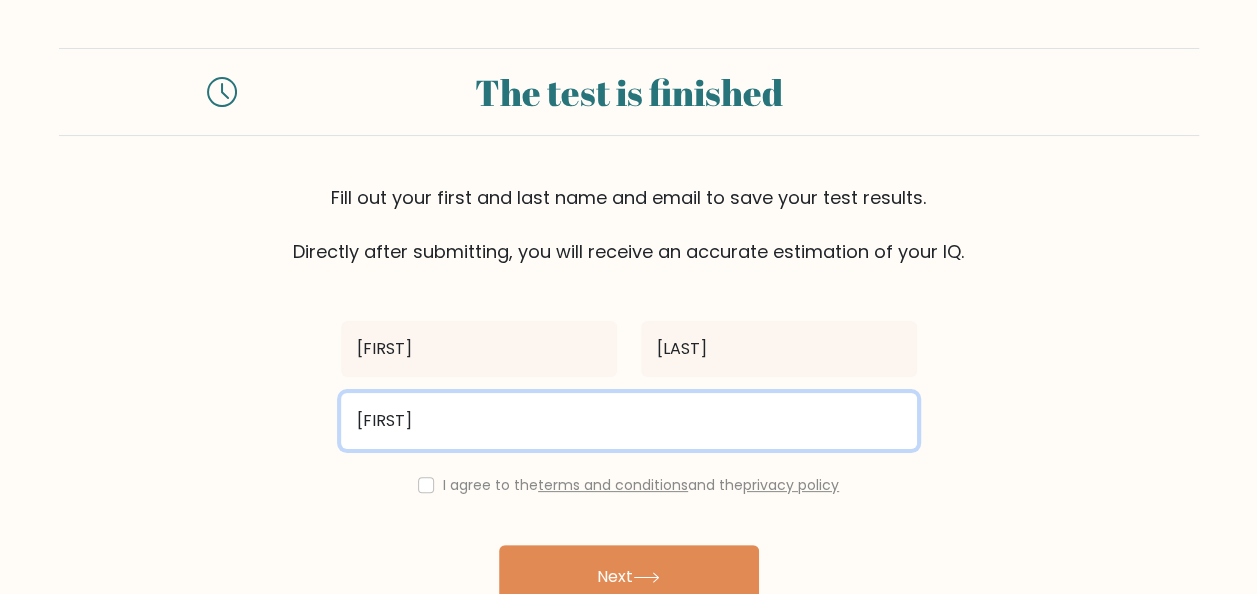 type on "[FIRST].[LAST]@[DOMAIN]" 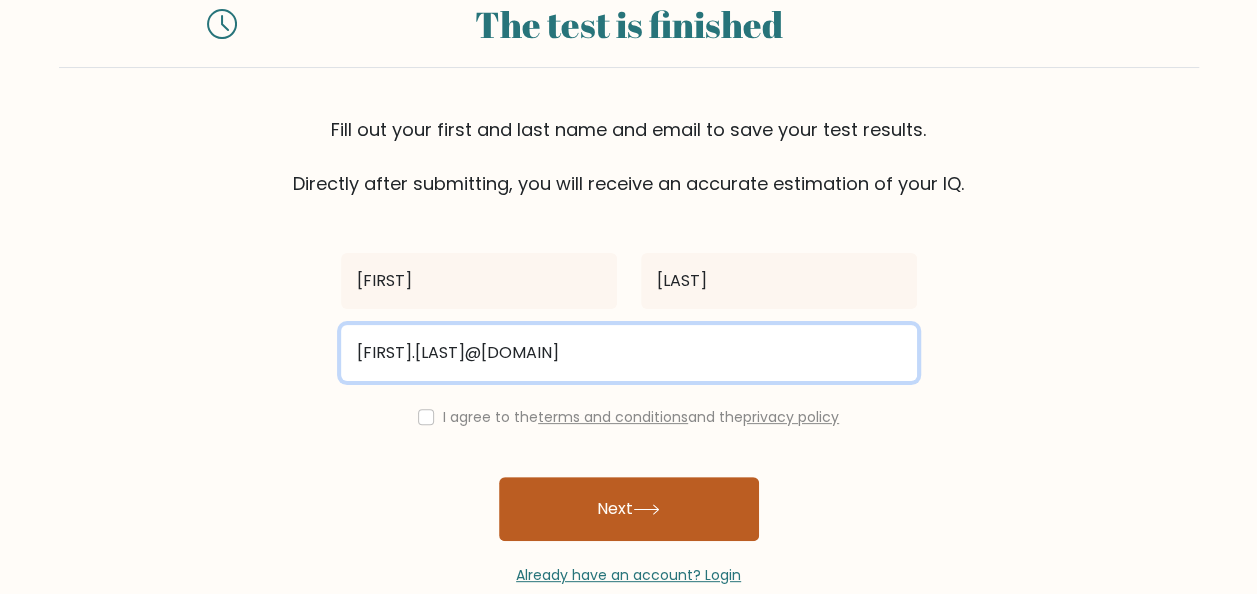 scroll, scrollTop: 100, scrollLeft: 0, axis: vertical 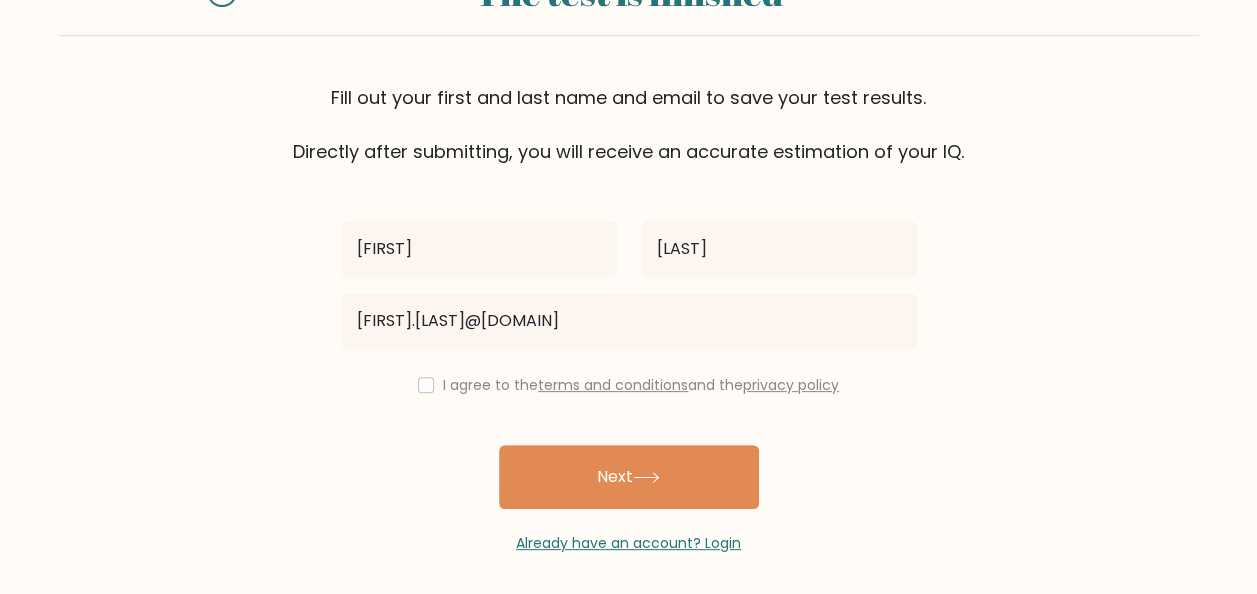 click on "I agree to the  terms and conditions  and the  privacy policy" at bounding box center (629, 385) 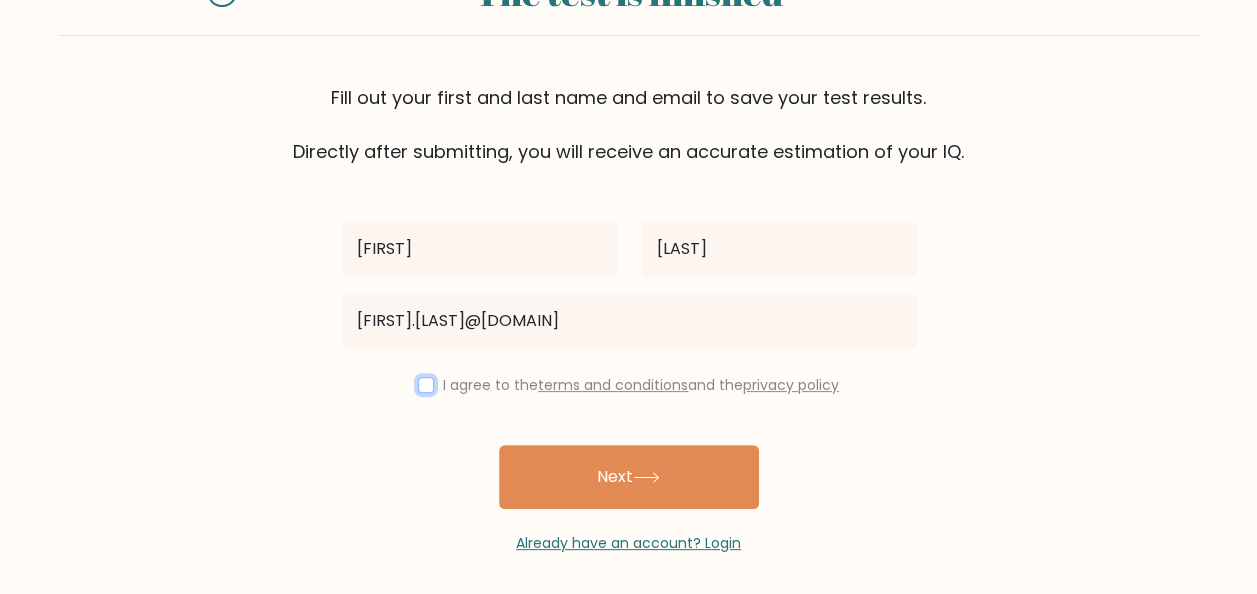 click at bounding box center (426, 385) 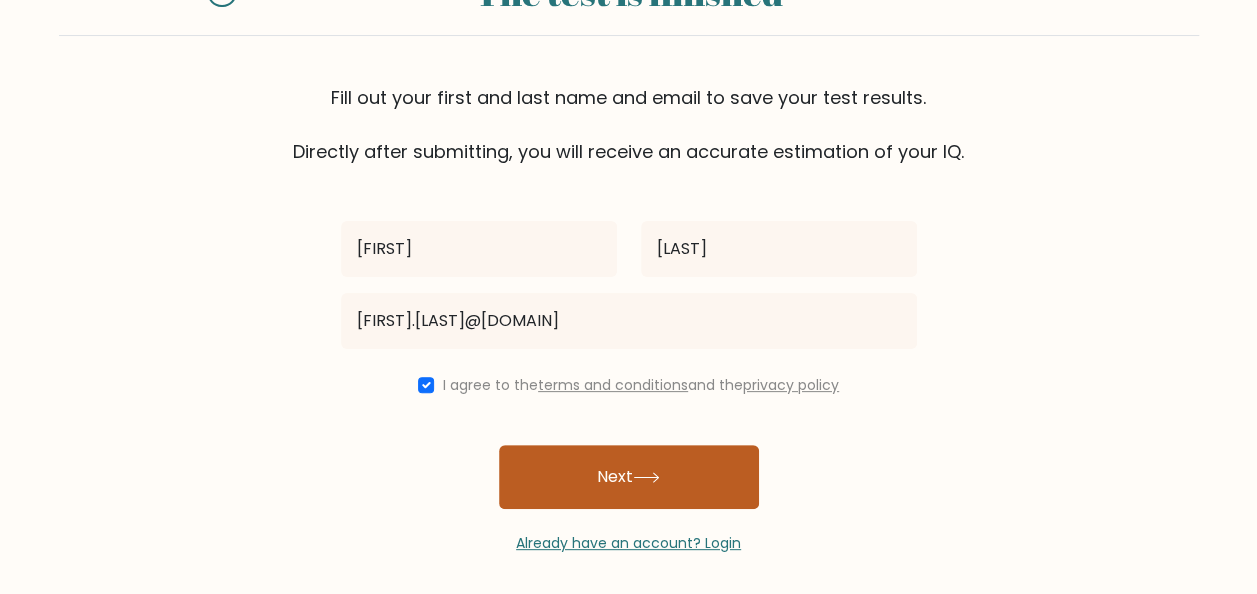 click on "Next" at bounding box center [629, 477] 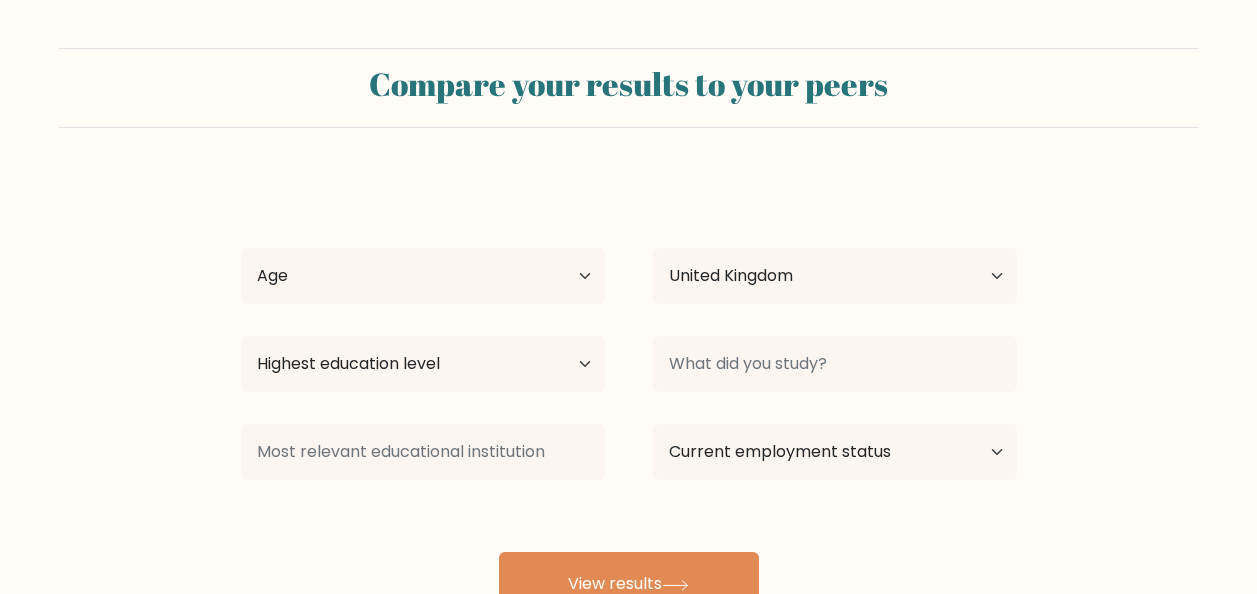select on "GB" 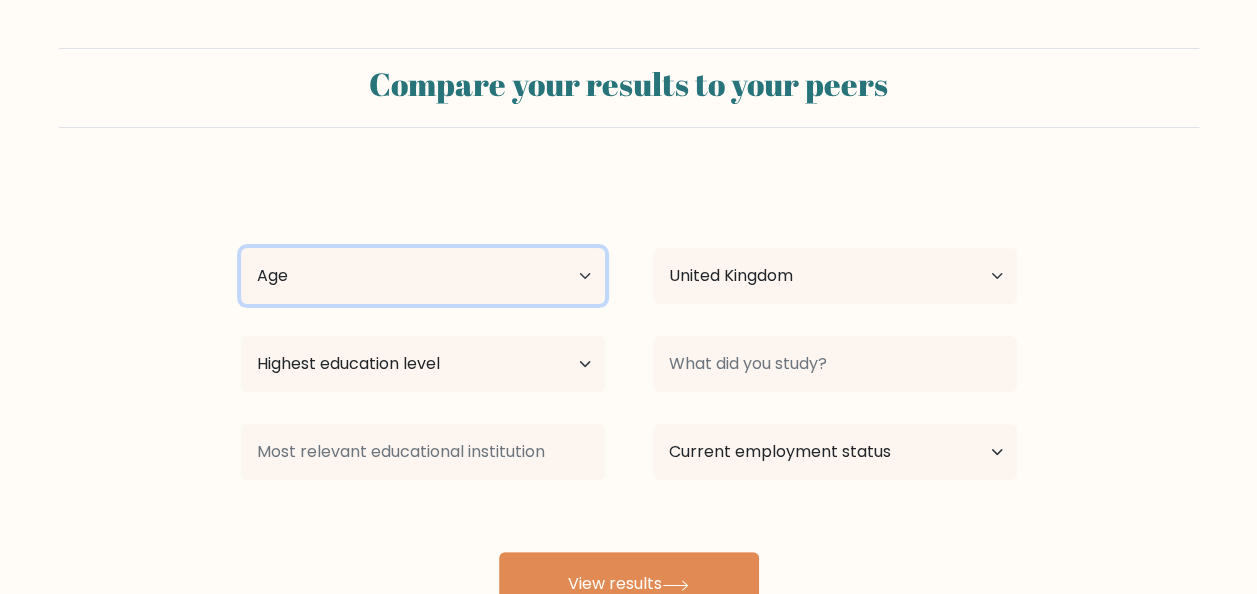click on "Age
Under 18 years old
18-24 years old
25-34 years old
35-44 years old
45-54 years old
55-64 years old
65 years old and above" at bounding box center [423, 276] 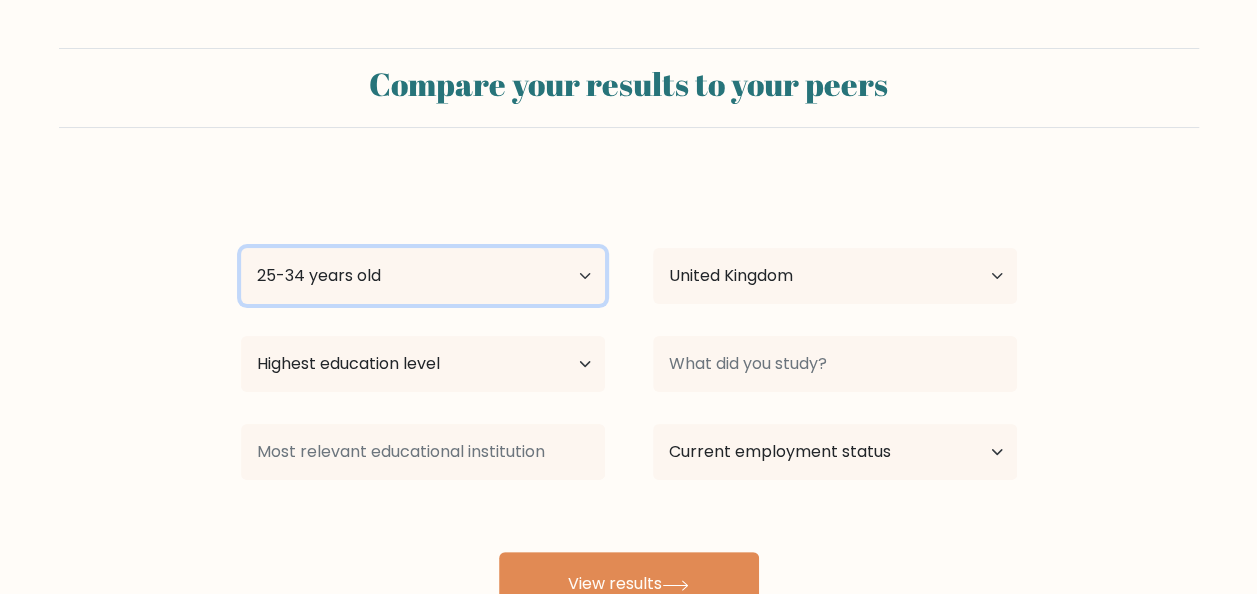 click on "Age
Under 18 years old
18-24 years old
25-34 years old
35-44 years old
45-54 years old
55-64 years old
65 years old and above" at bounding box center (423, 276) 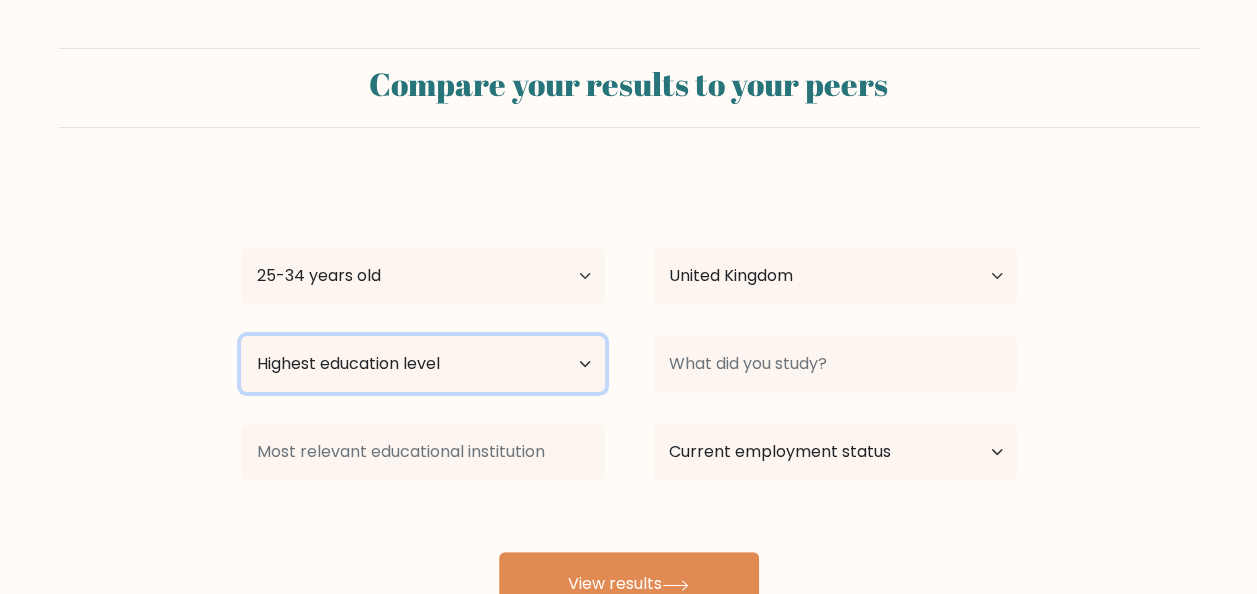 click on "Highest education level
No schooling
Primary
Lower Secondary
Upper Secondary
Occupation Specific
Bachelor's degree
Master's degree
Doctoral degree" at bounding box center [423, 364] 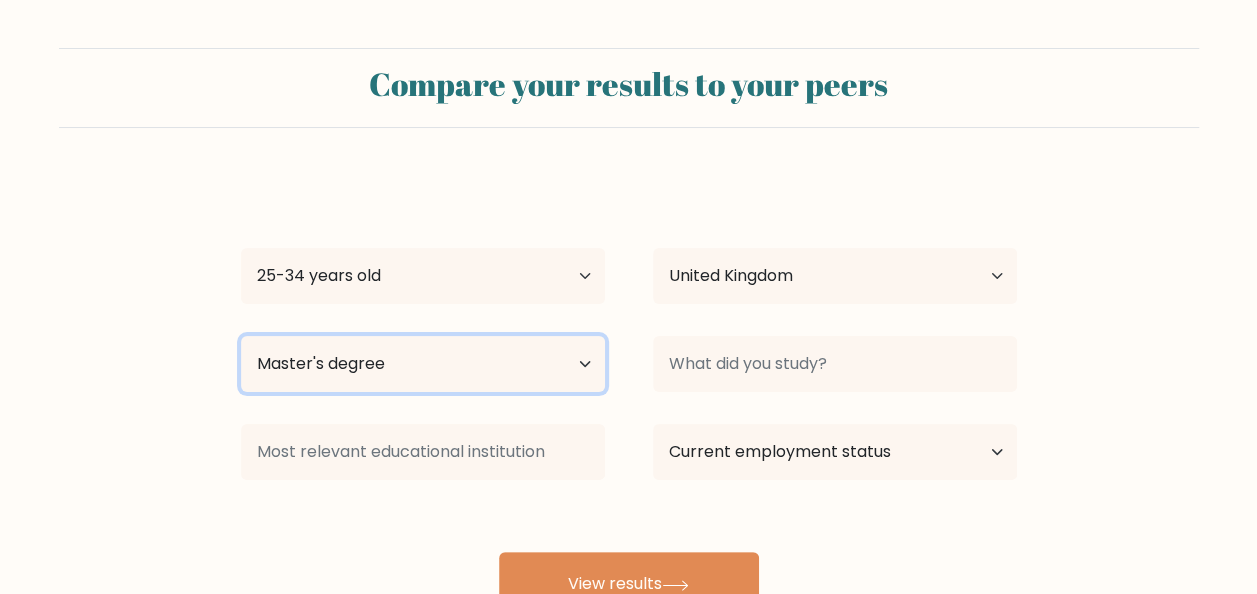 click on "Highest education level
No schooling
Primary
Lower Secondary
Upper Secondary
Occupation Specific
Bachelor's degree
Master's degree
Doctoral degree" at bounding box center [423, 364] 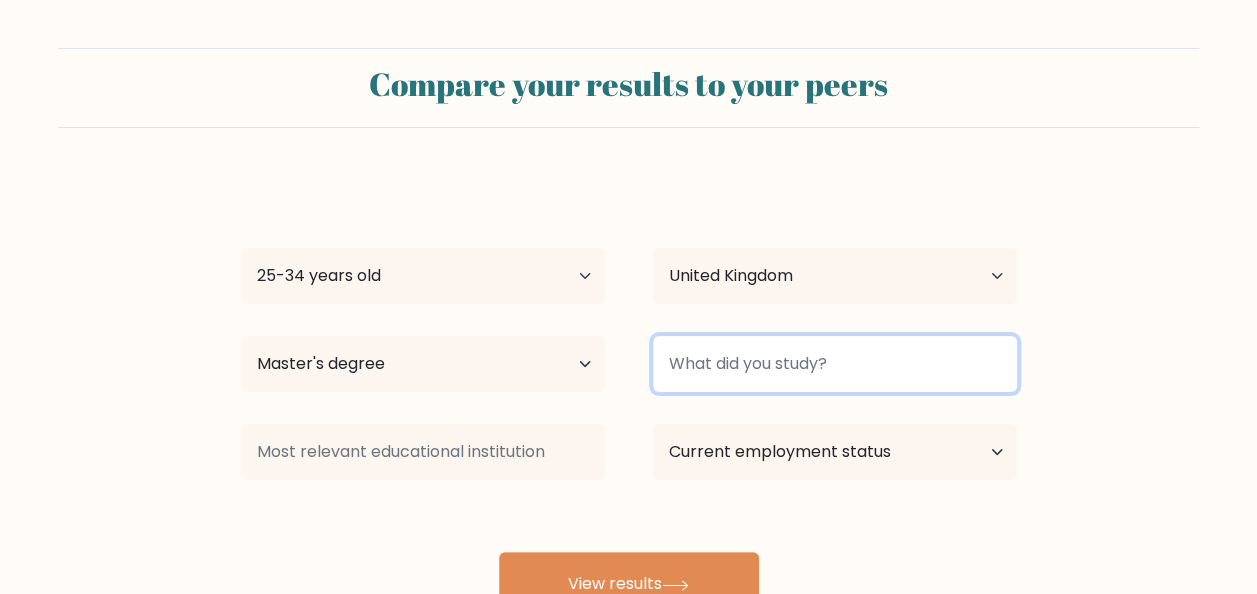click at bounding box center (835, 364) 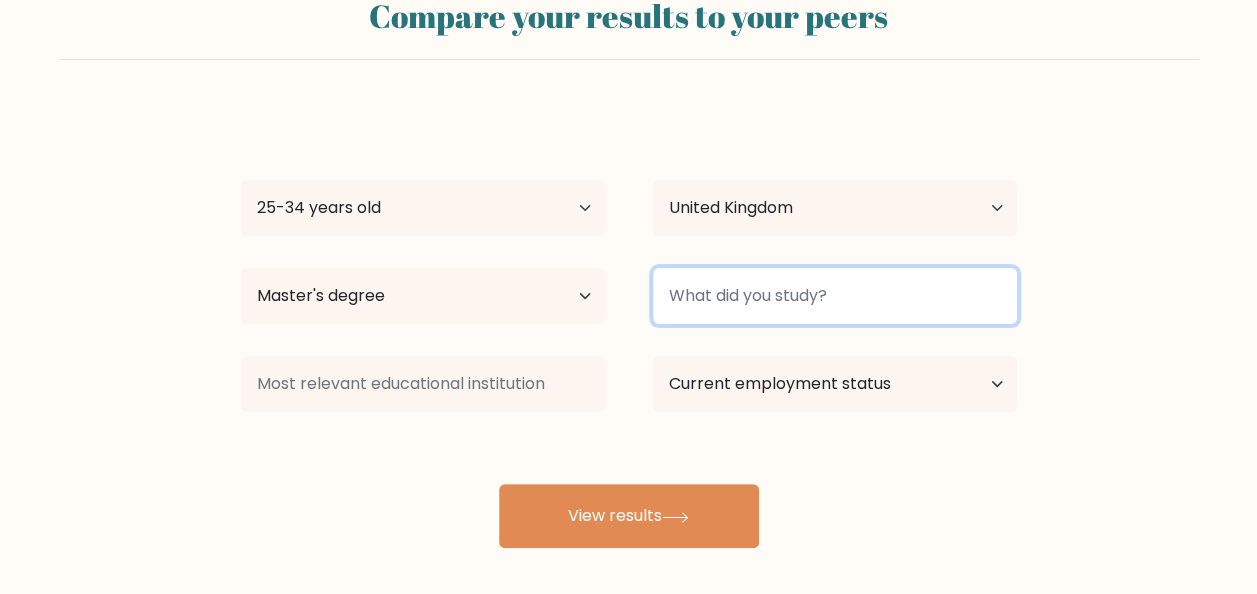 scroll, scrollTop: 100, scrollLeft: 0, axis: vertical 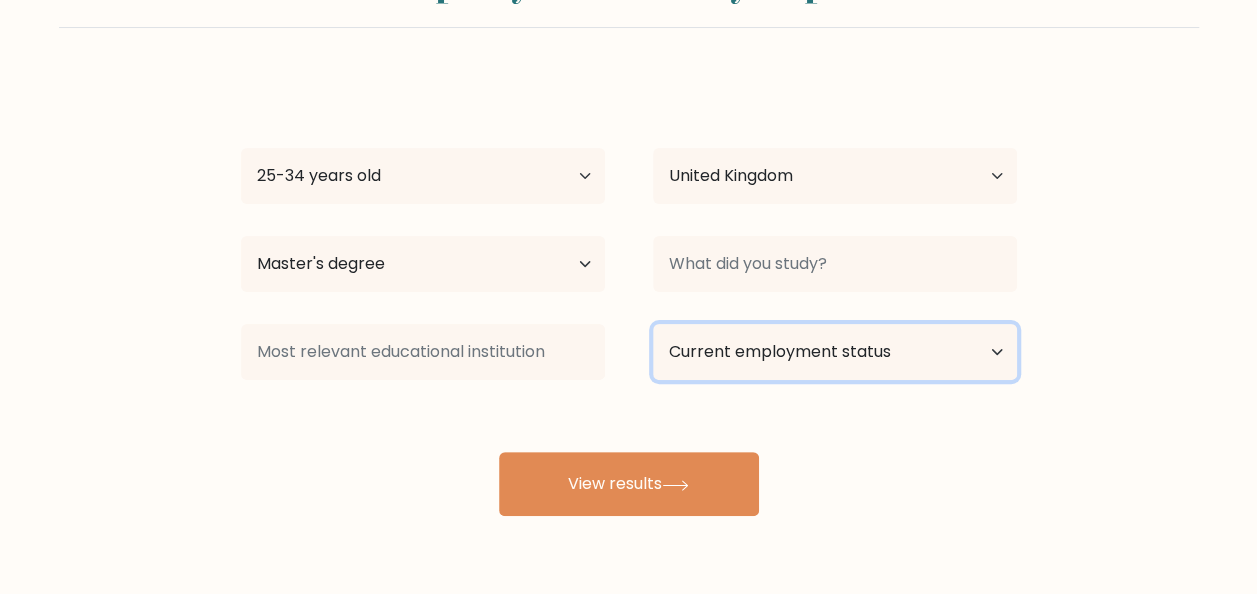 click on "Current employment status
Employed
Student
Retired
Other / prefer not to answer" at bounding box center (835, 352) 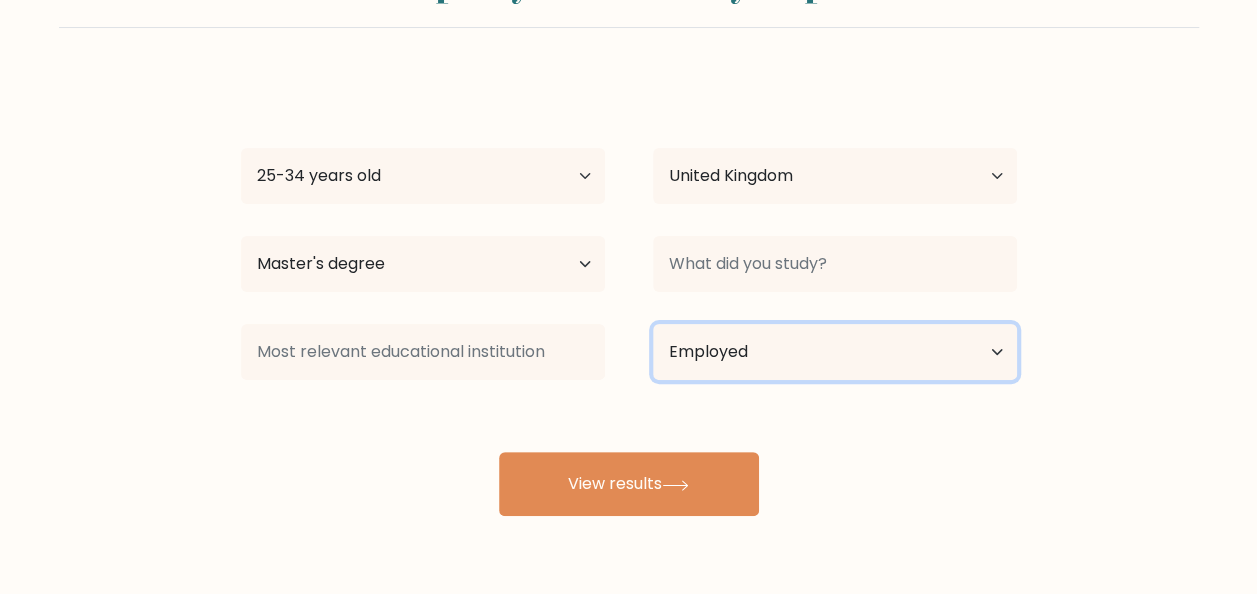 click on "Current employment status
Employed
Student
Retired
Other / prefer not to answer" at bounding box center (835, 352) 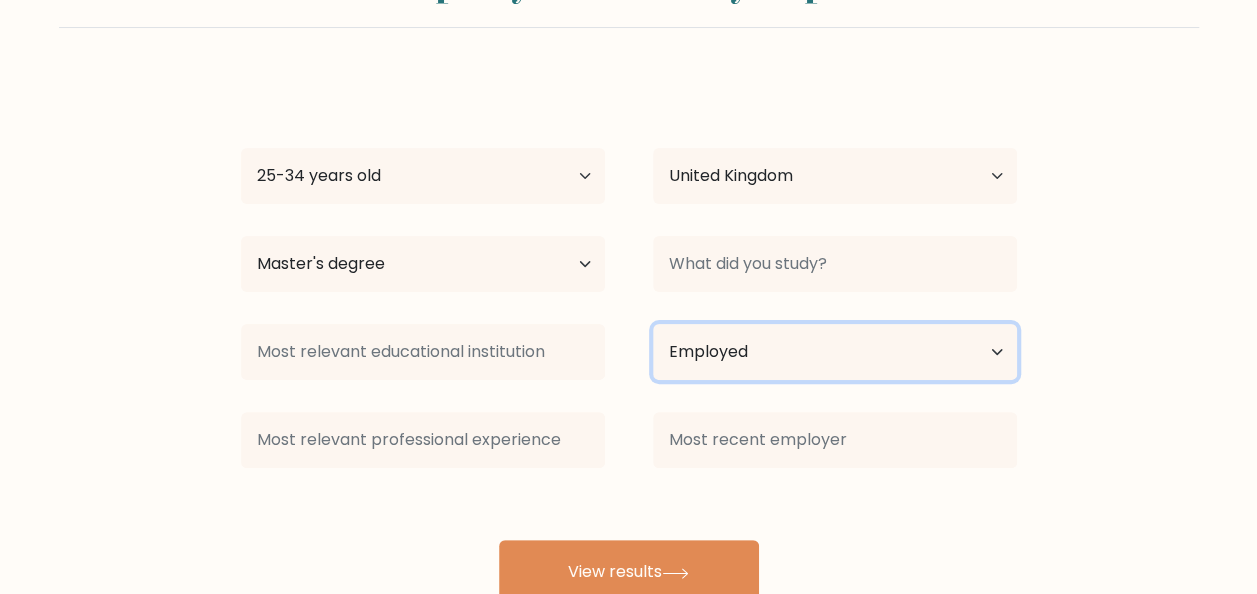 scroll, scrollTop: 164, scrollLeft: 0, axis: vertical 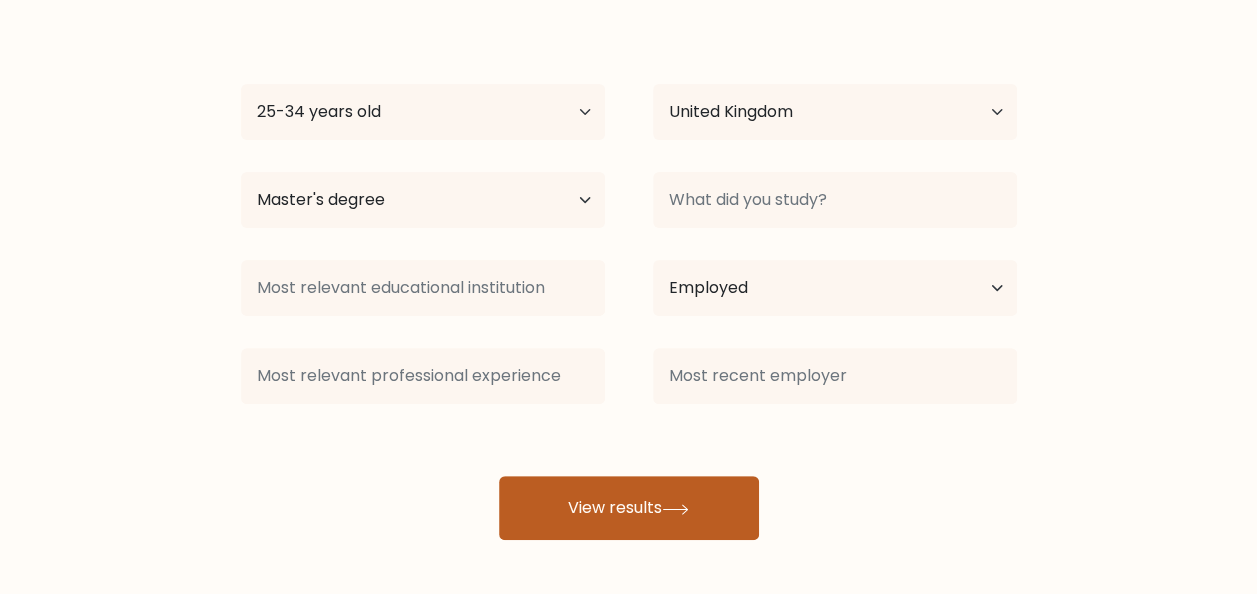 click on "View results" at bounding box center [629, 508] 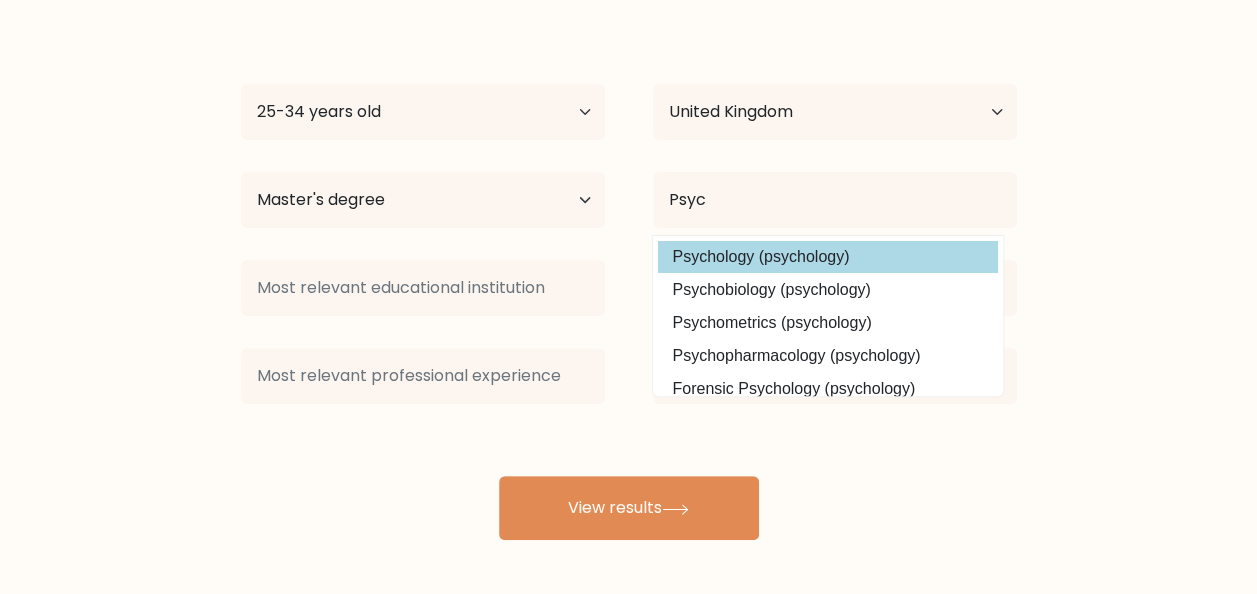 click on "Psychology (psychology)" at bounding box center (828, 257) 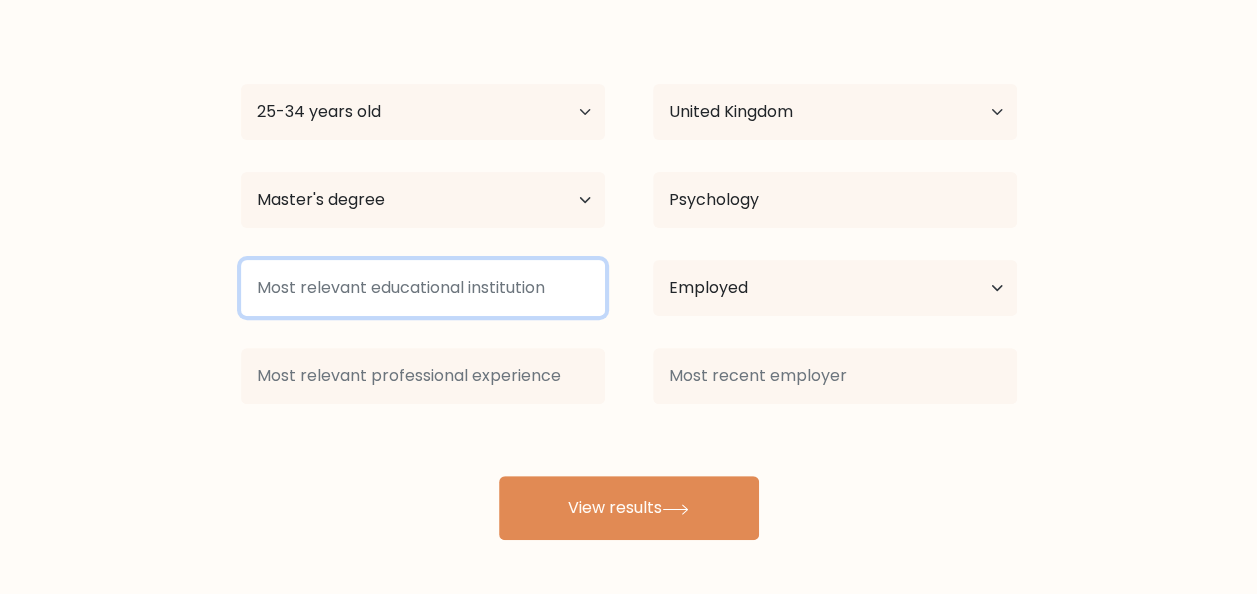 click at bounding box center [423, 288] 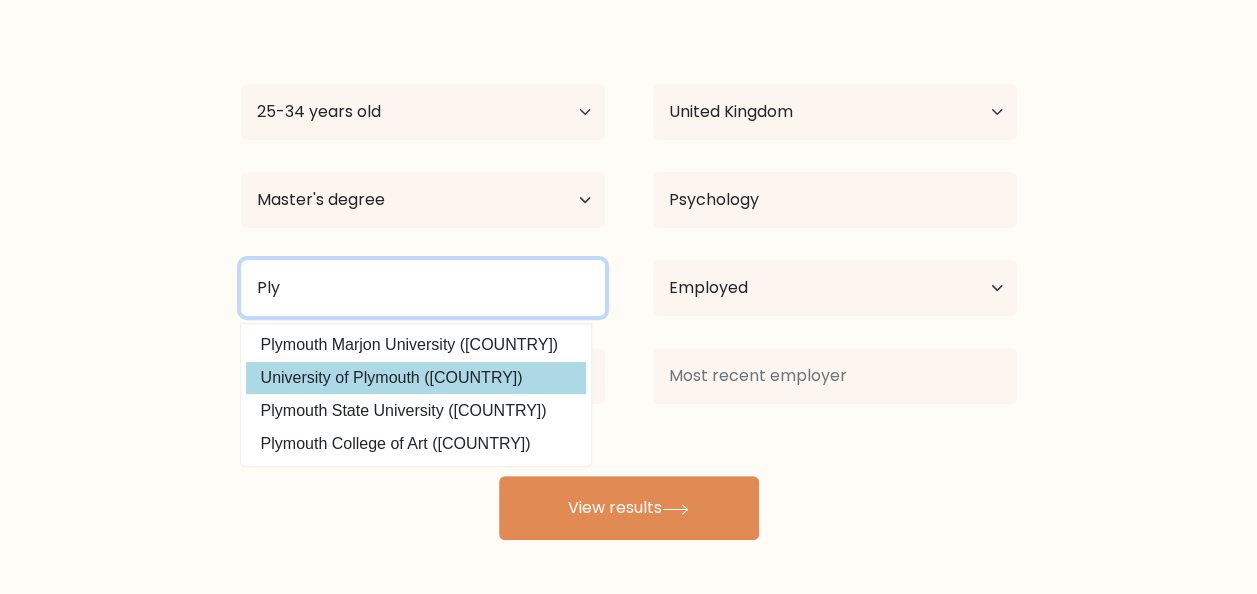 type on "Ply" 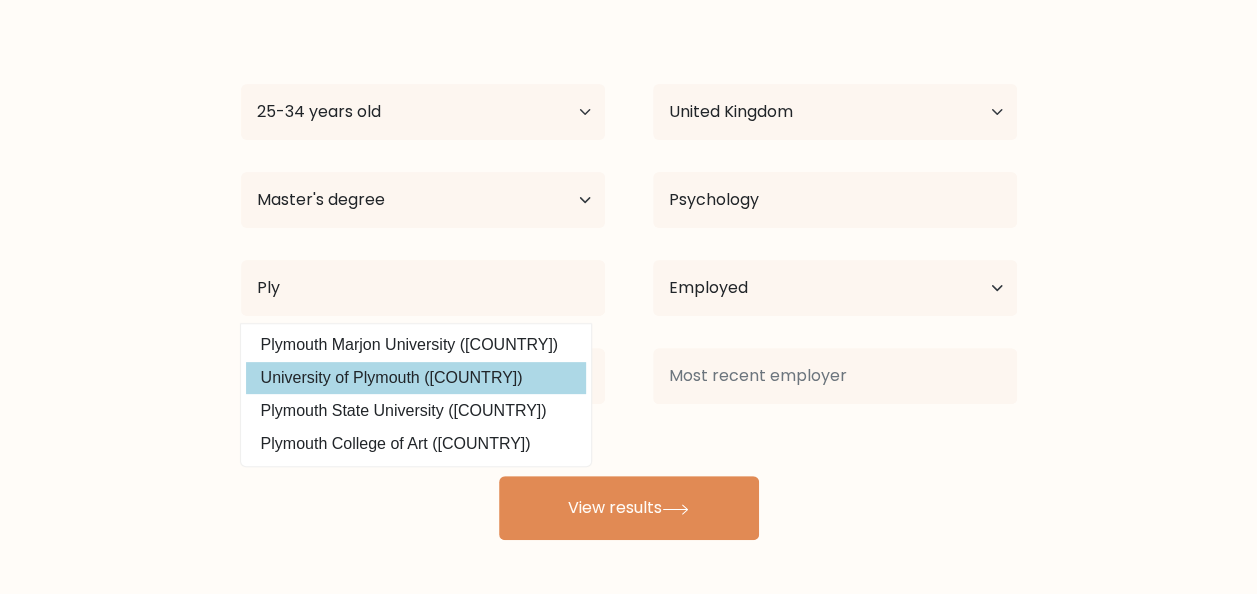 click on "Natalie
Whittaker
Age
Under 18 years old
18-24 years old
25-34 years old
35-44 years old
45-54 years old
55-64 years old
65 years old and above
Country
Afghanistan
Albania
Algeria
American Samoa
Andorra
Angola
Anguilla
Antarctica
Antigua and Barbuda
Argentina
Armenia
Aruba
Australia
Austria
Azerbaijan
Bahamas
Bahrain
Bangladesh
Barbados
Belarus
Belgium
Belize
Benin
Bermuda
Bhutan
Bolivia
Bonaire, Sint Eustatius and Saba
Bosnia and Herzegovina
Botswana
Bouvet Island
Brazil
Brunei" at bounding box center (629, 276) 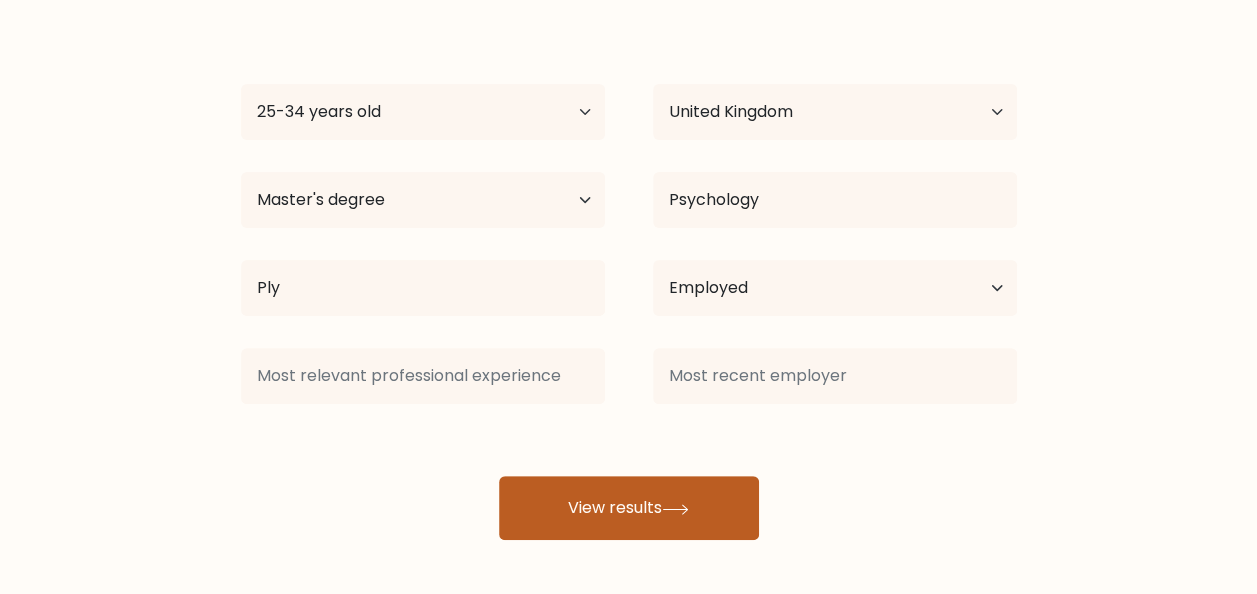 click on "View results" at bounding box center [629, 508] 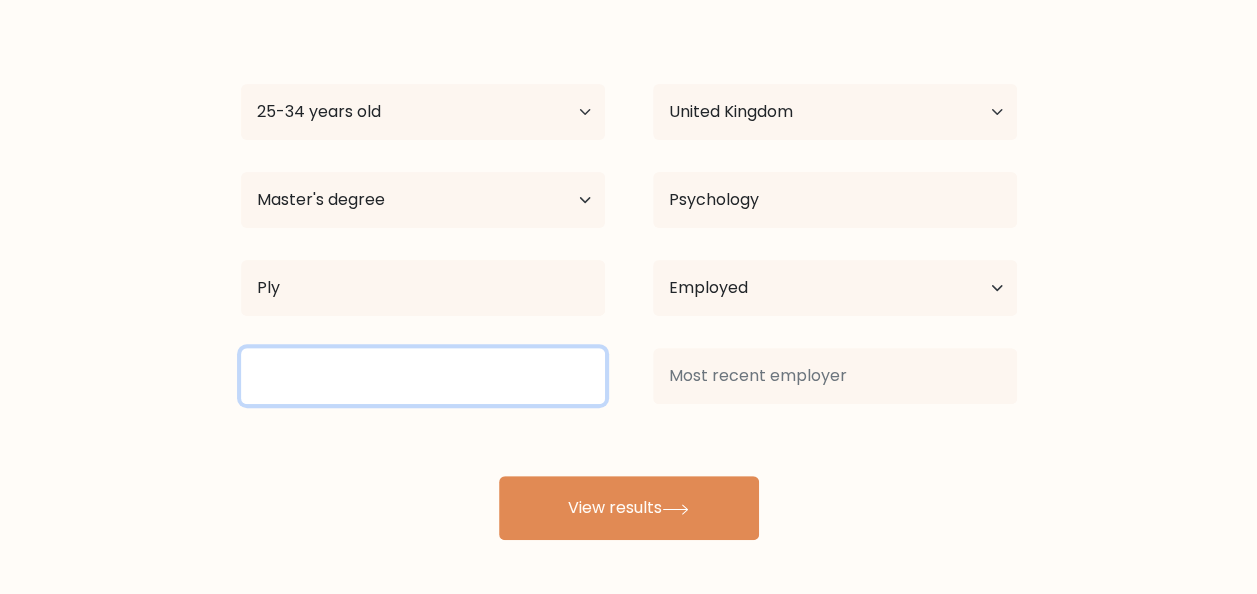type 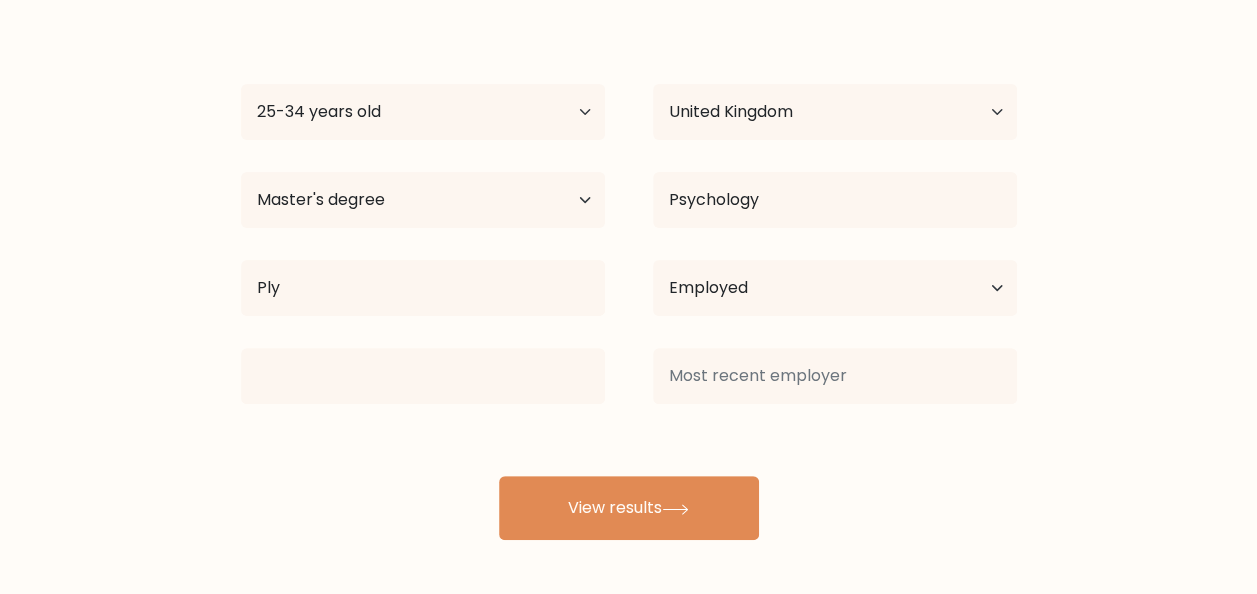 click at bounding box center (835, 376) 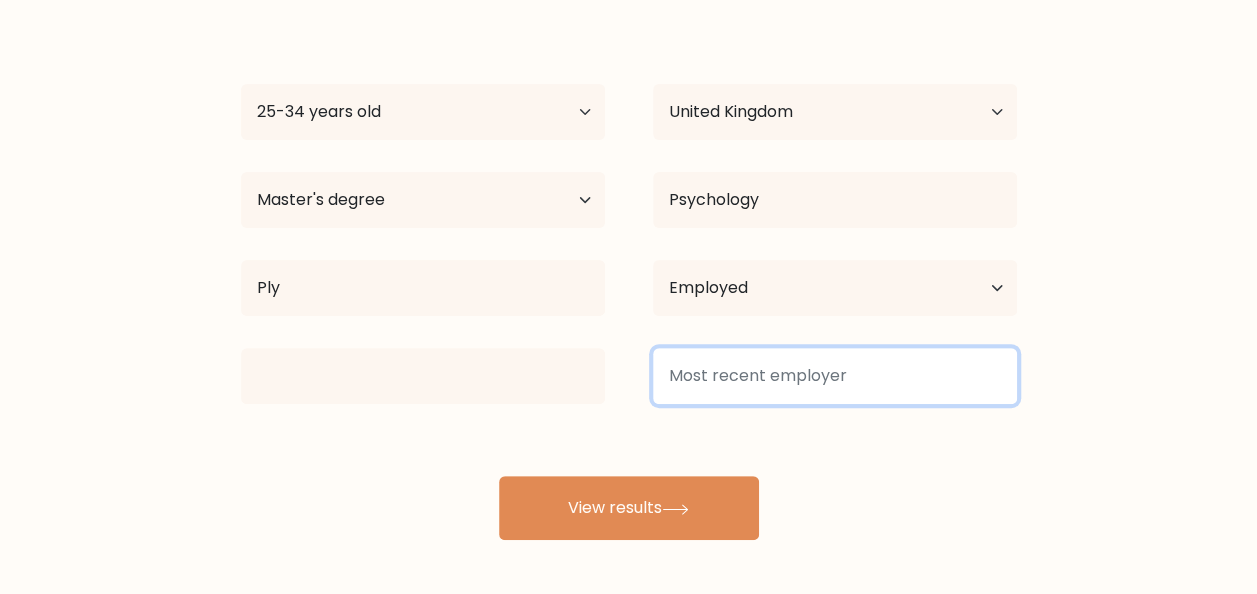 click at bounding box center [835, 376] 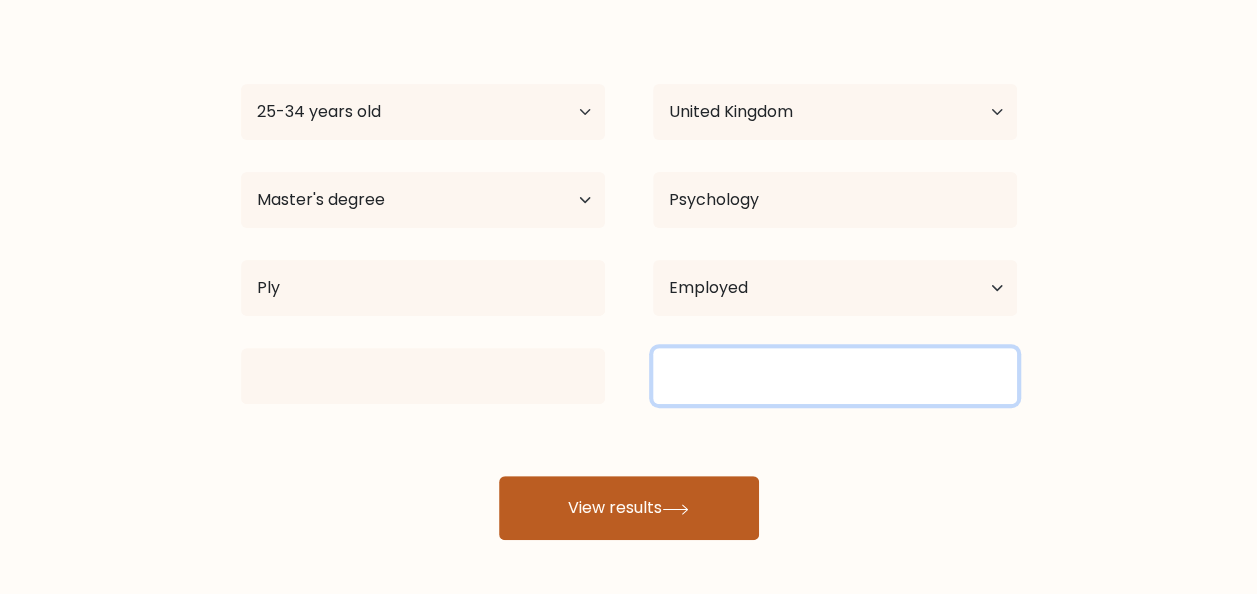 type 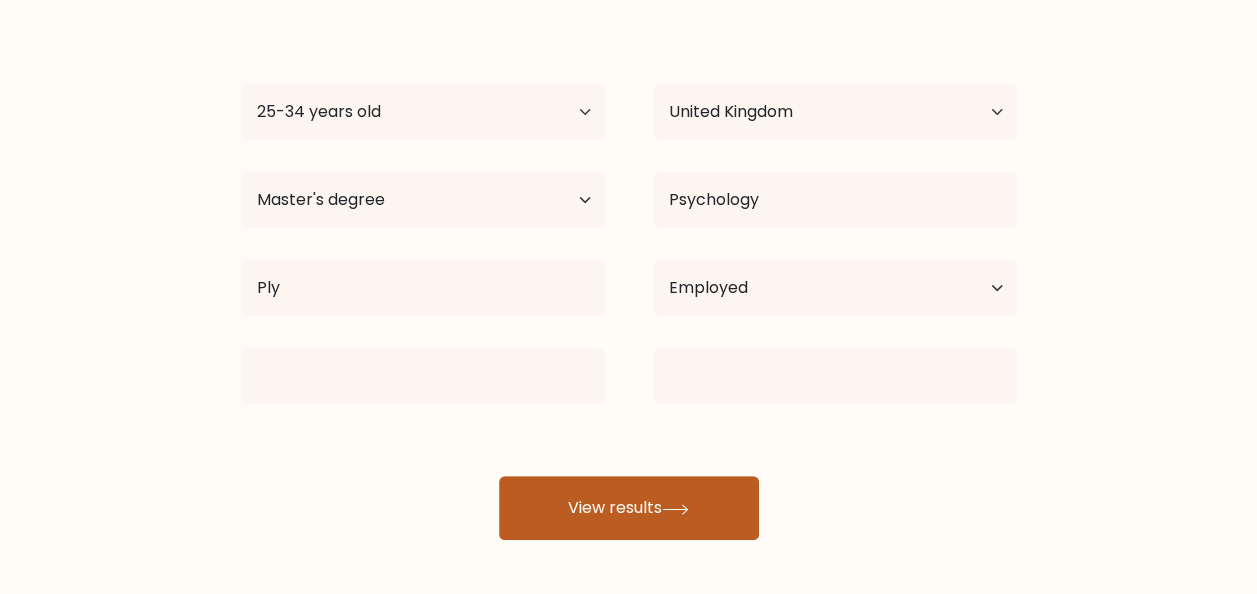 click on "View results" at bounding box center [629, 508] 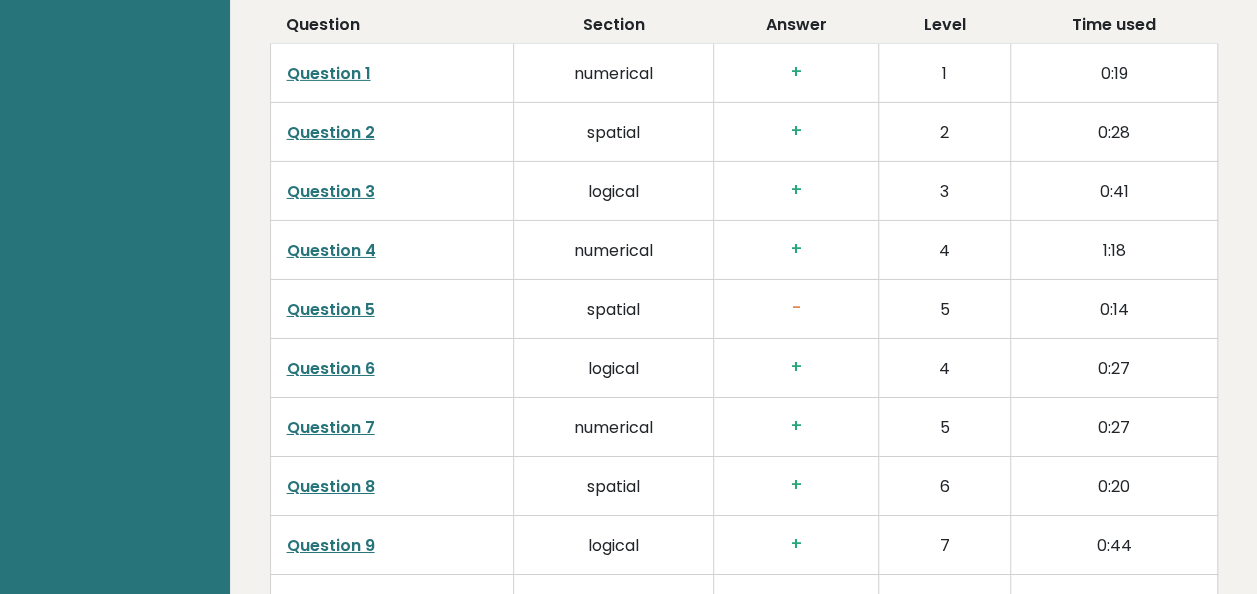 scroll, scrollTop: 3245, scrollLeft: 0, axis: vertical 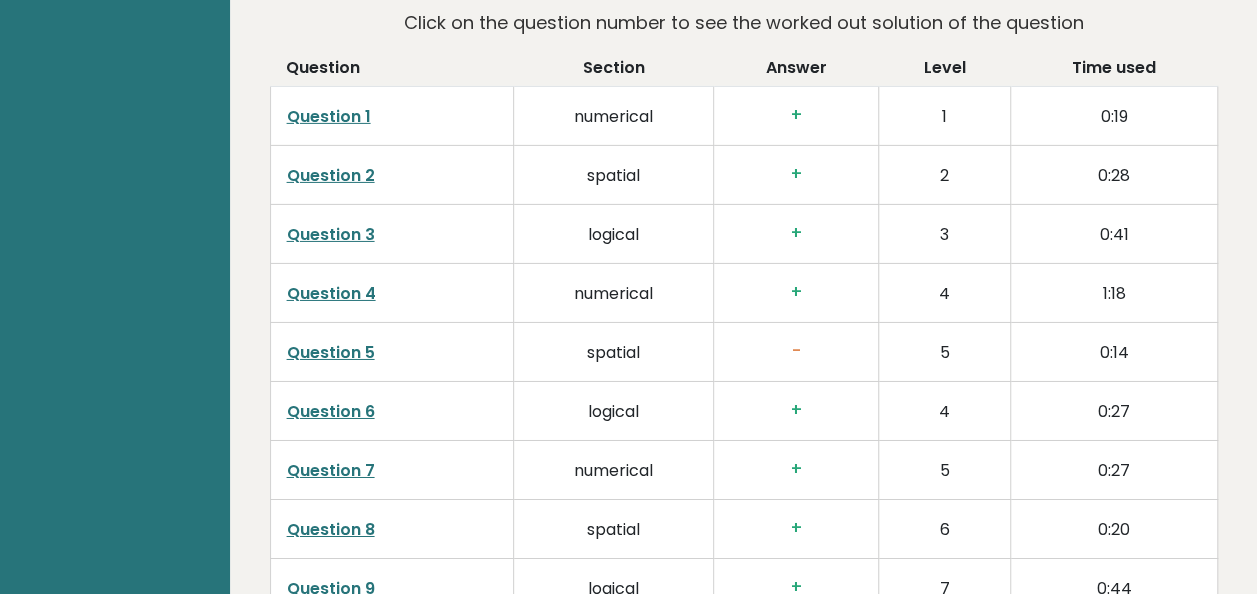 click on "Question
5" at bounding box center (331, 352) 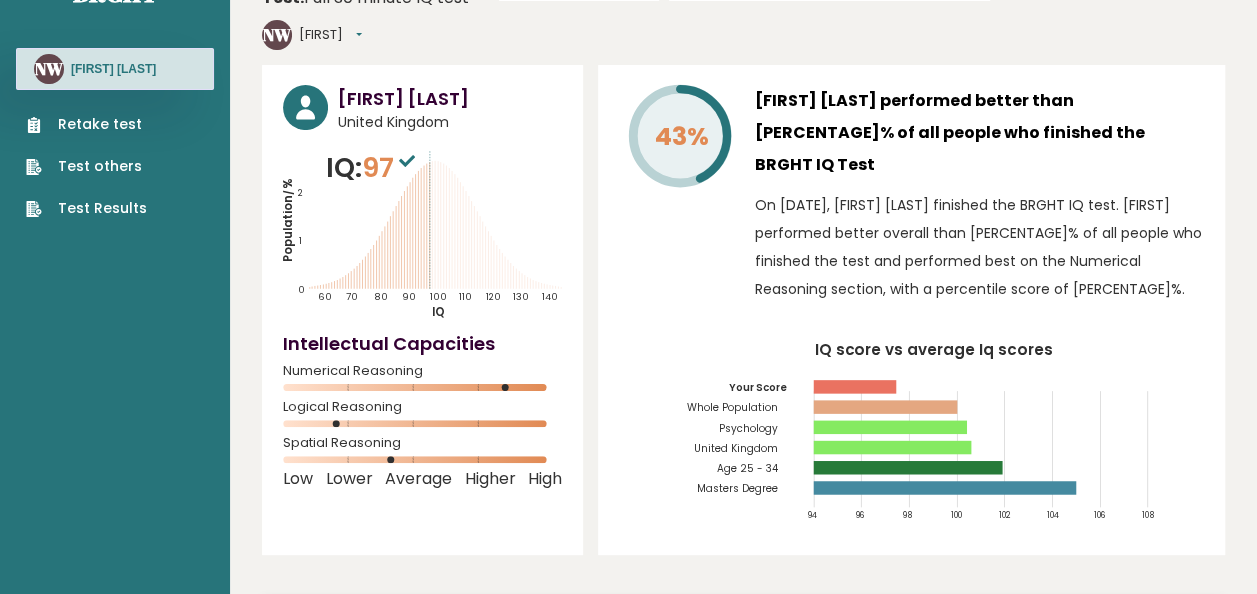 scroll, scrollTop: 100, scrollLeft: 0, axis: vertical 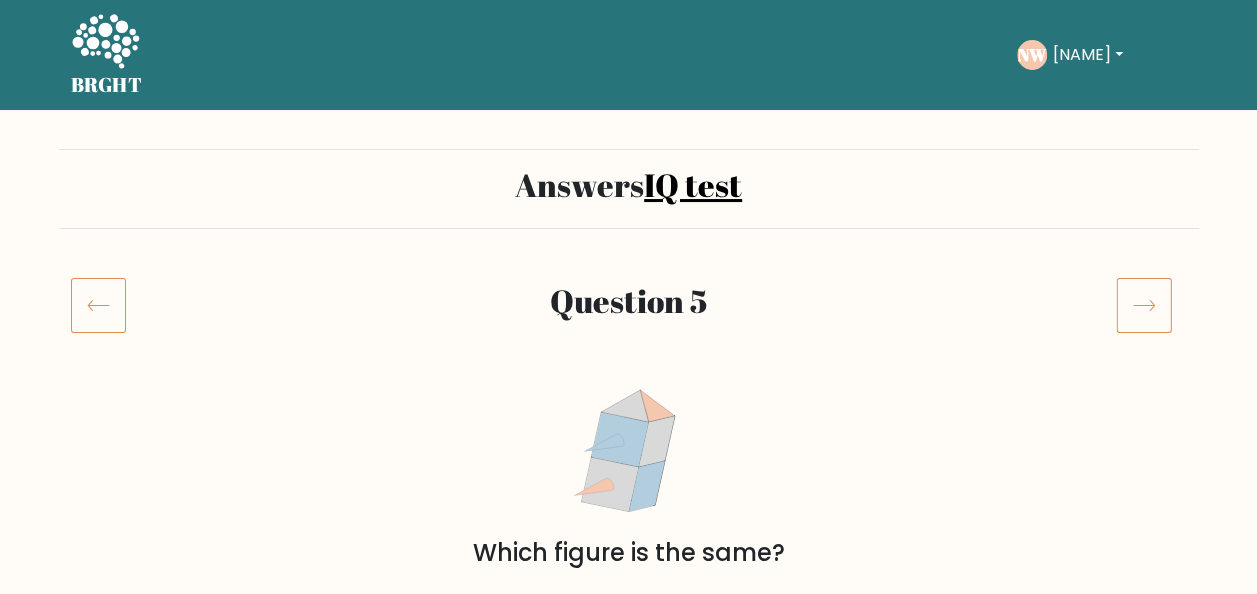 click 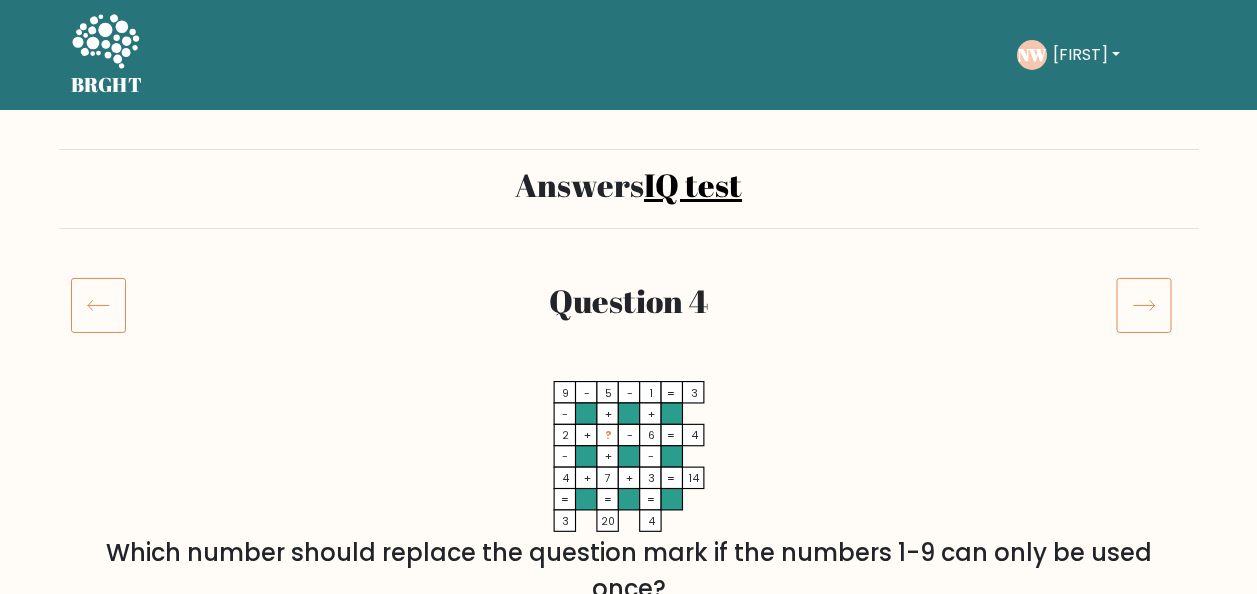 scroll, scrollTop: 0, scrollLeft: 0, axis: both 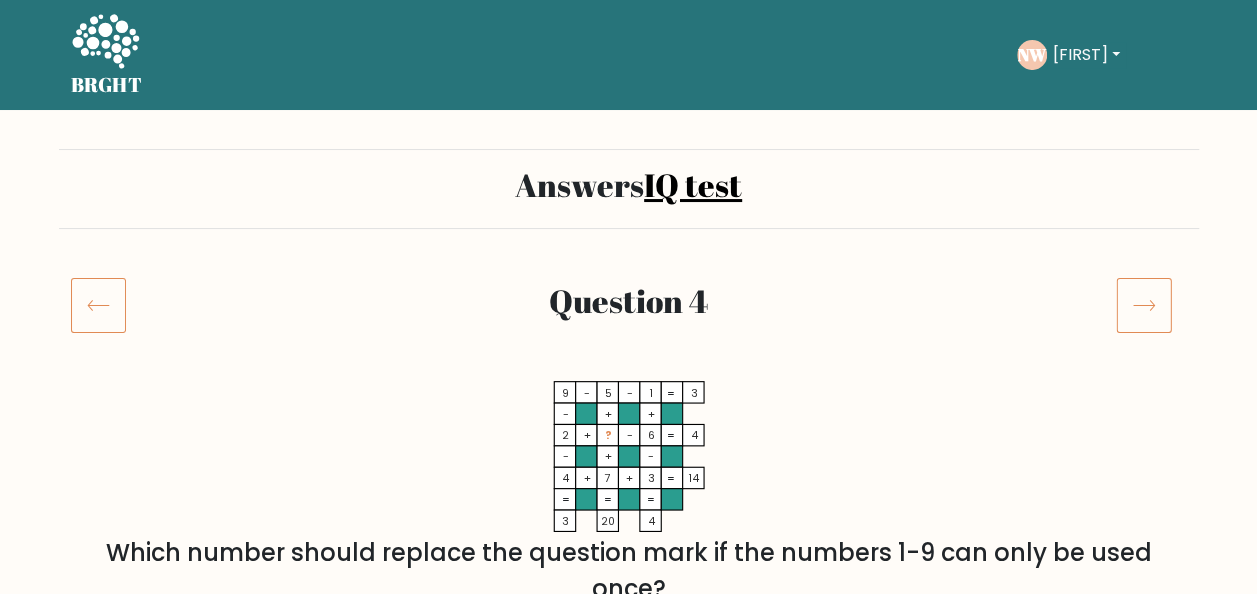 click on "IQ test" at bounding box center (693, 184) 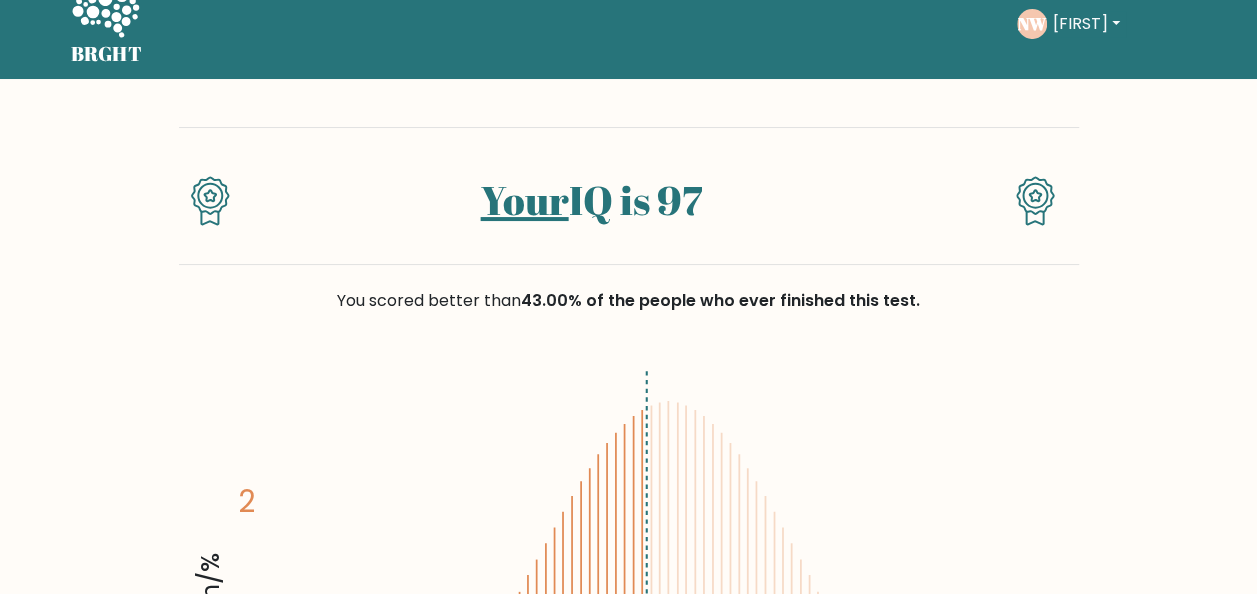 scroll, scrollTop: 0, scrollLeft: 0, axis: both 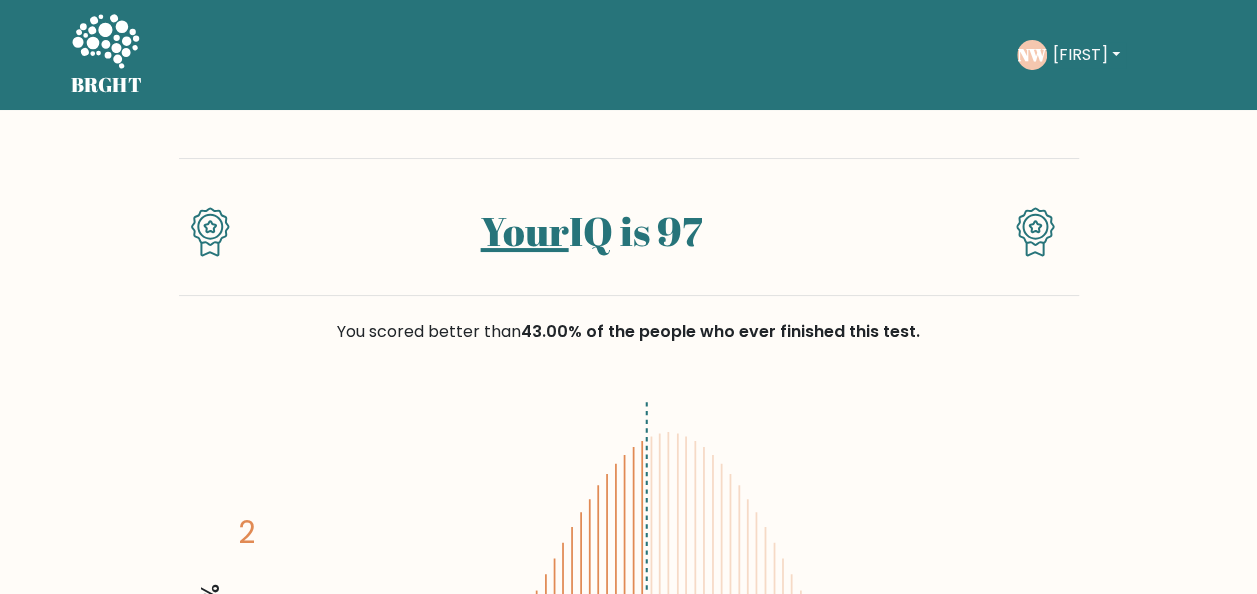click on "Your  IQ is 97
You scored better than  43.00% of
the people who ever finished this test.
Population/%
IQ
0
1
2
60
70
80
90
100
110" at bounding box center [628, 3071] 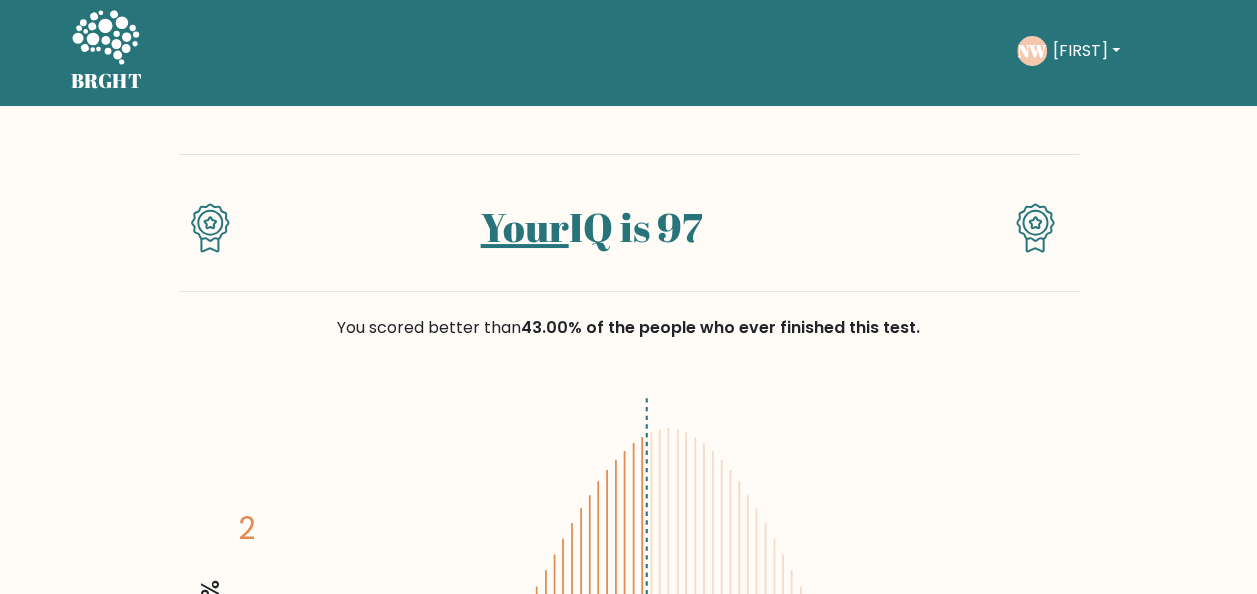 scroll, scrollTop: 0, scrollLeft: 0, axis: both 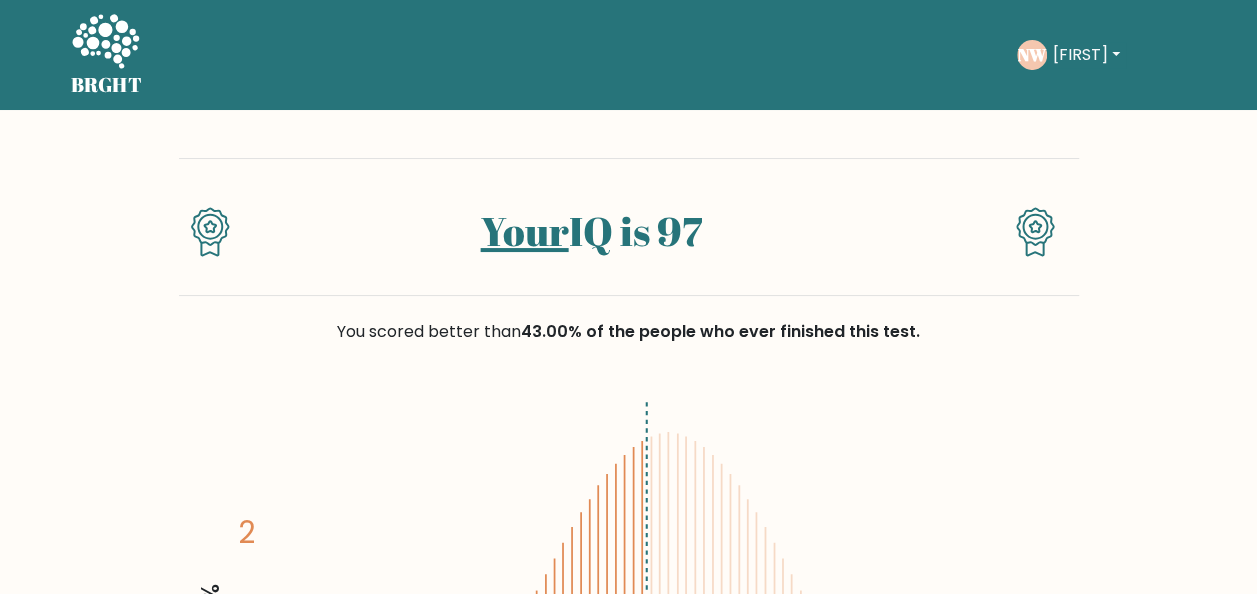 click on "Your  IQ is 97
You scored better than  43.00% of
the people who ever finished this test.
Population/%
IQ
0
1
2
60
70
80
90
100
110" at bounding box center [628, 3071] 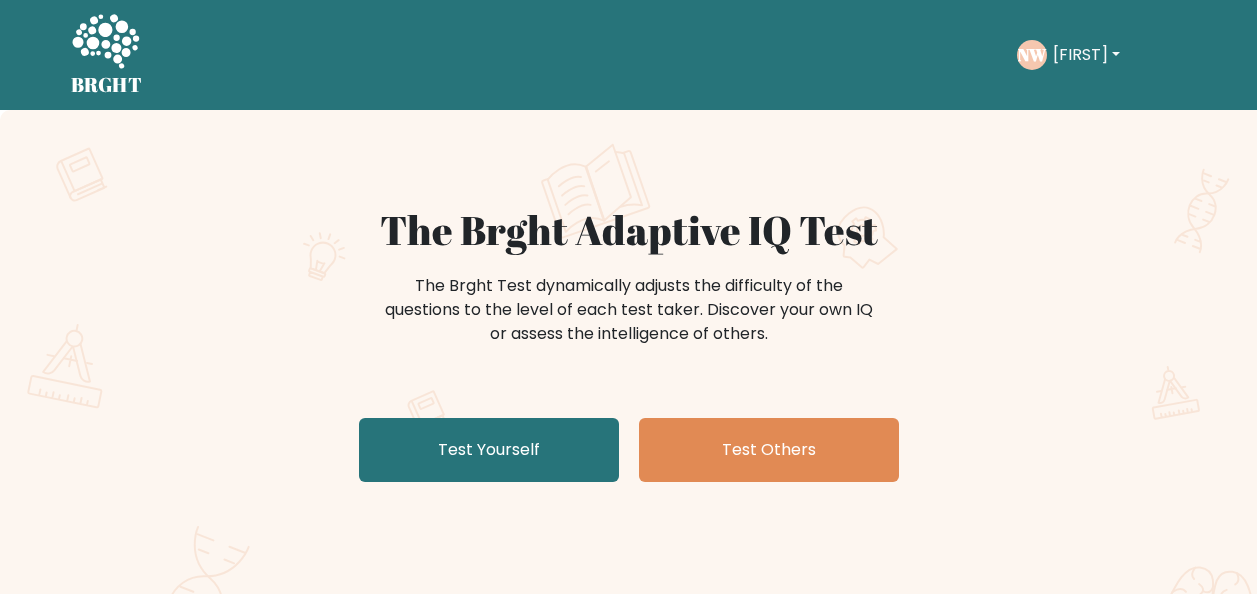 scroll, scrollTop: 0, scrollLeft: 0, axis: both 